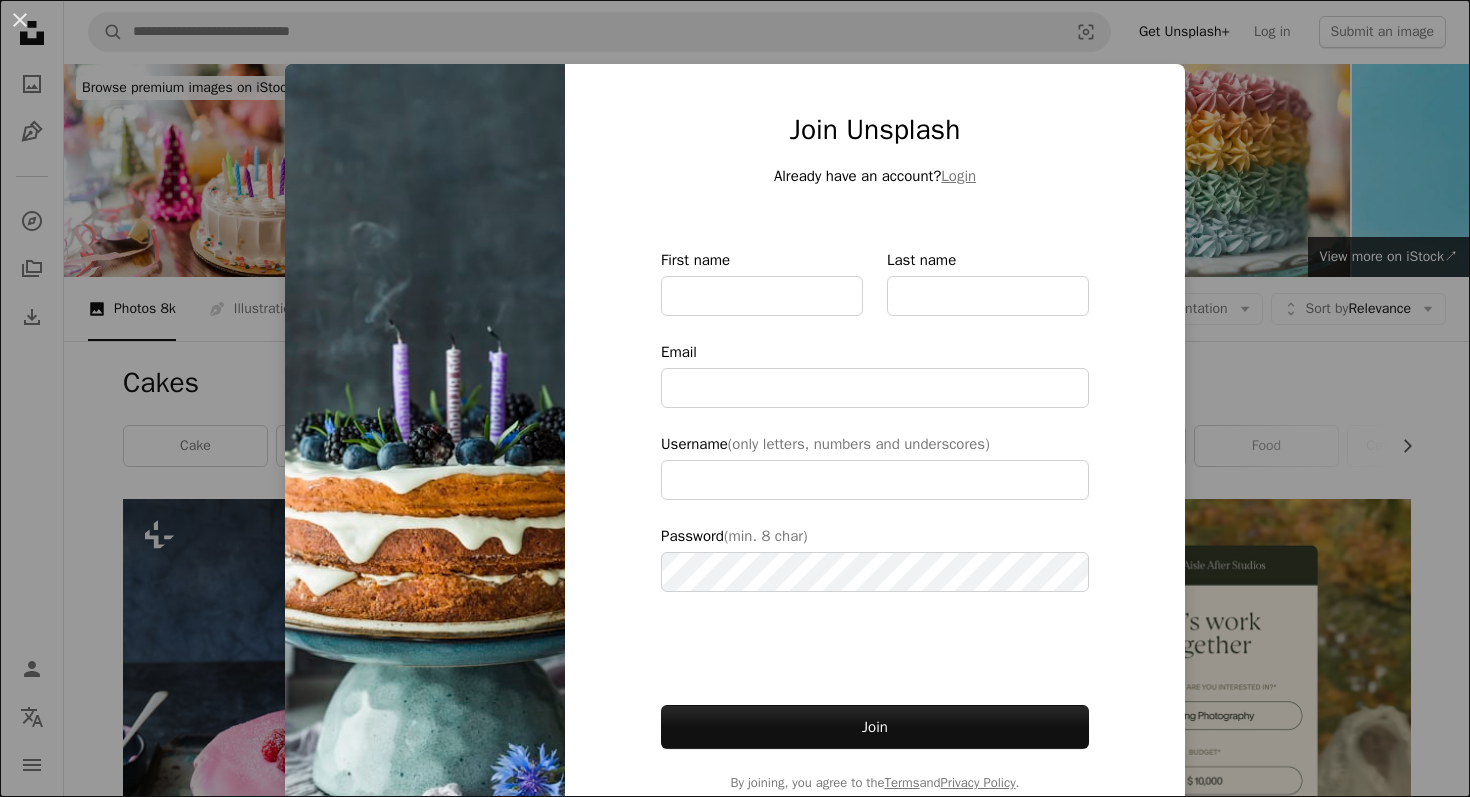 scroll, scrollTop: 16968, scrollLeft: 0, axis: vertical 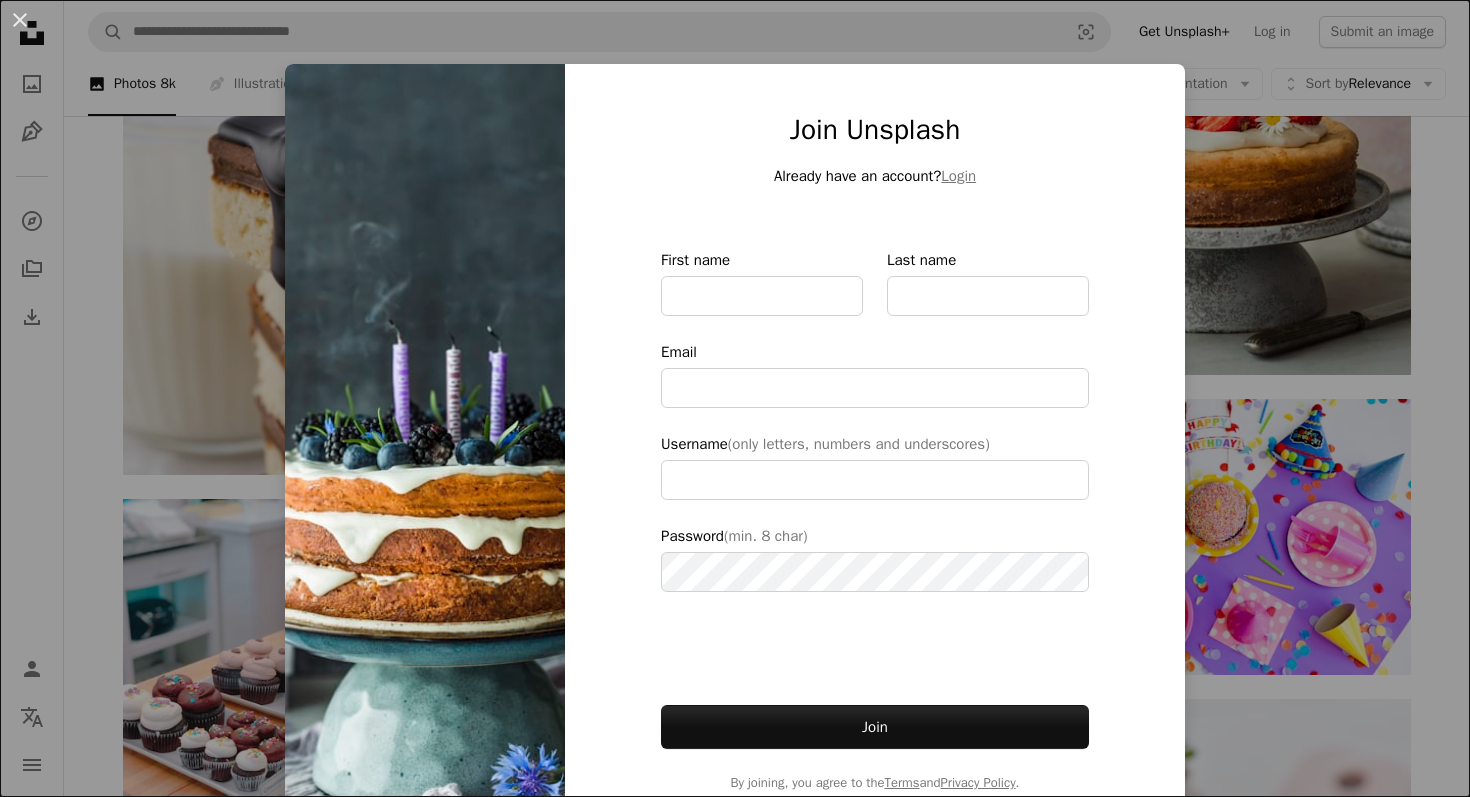 click on "An X shape Join Unsplash Already have an account?  Login First name Last name Email Username  (only letters, numbers and underscores) Password  (min. 8 char) Join By joining, you agree to the  Terms  and  Privacy Policy ." at bounding box center (735, 398) 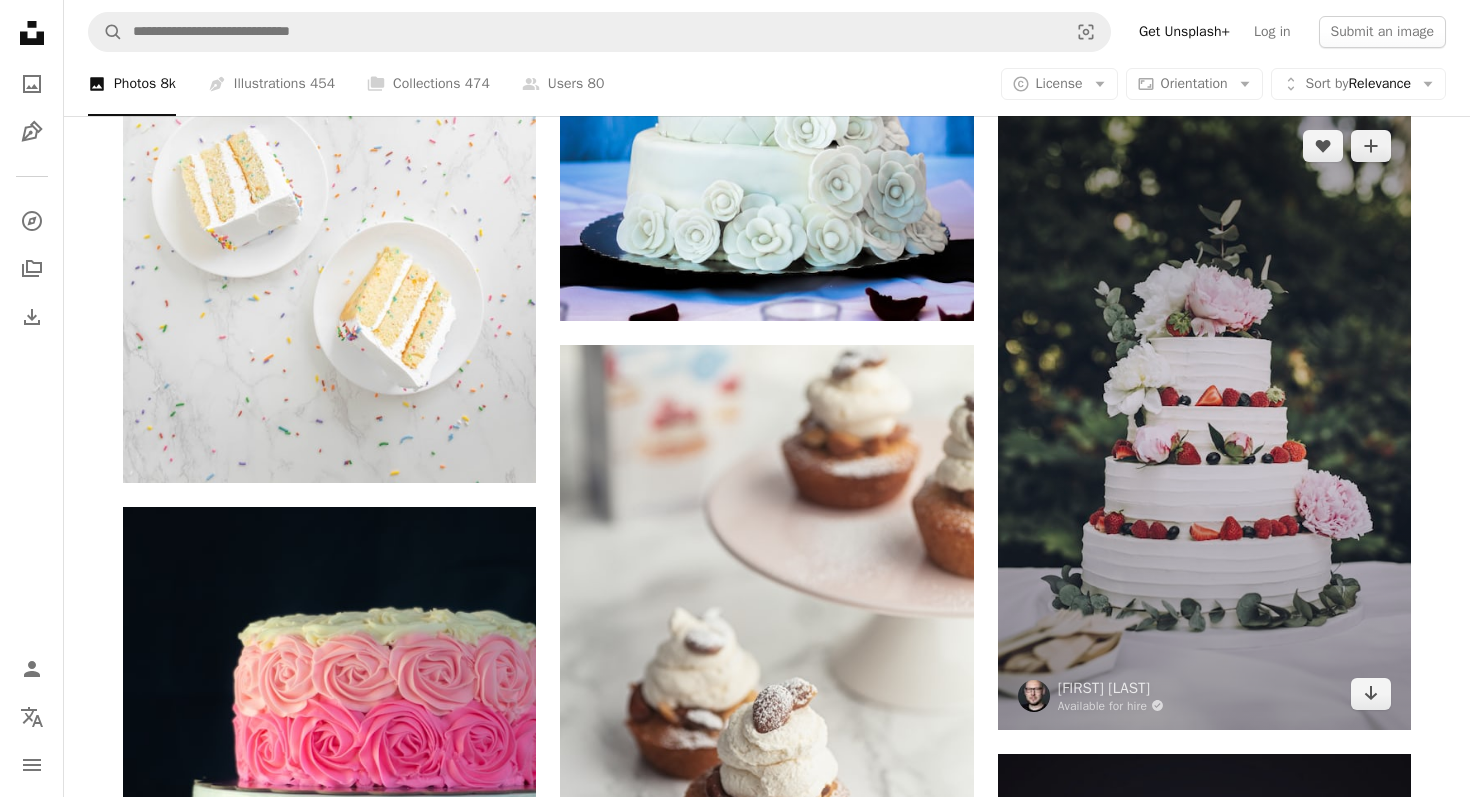 scroll, scrollTop: 18846, scrollLeft: 0, axis: vertical 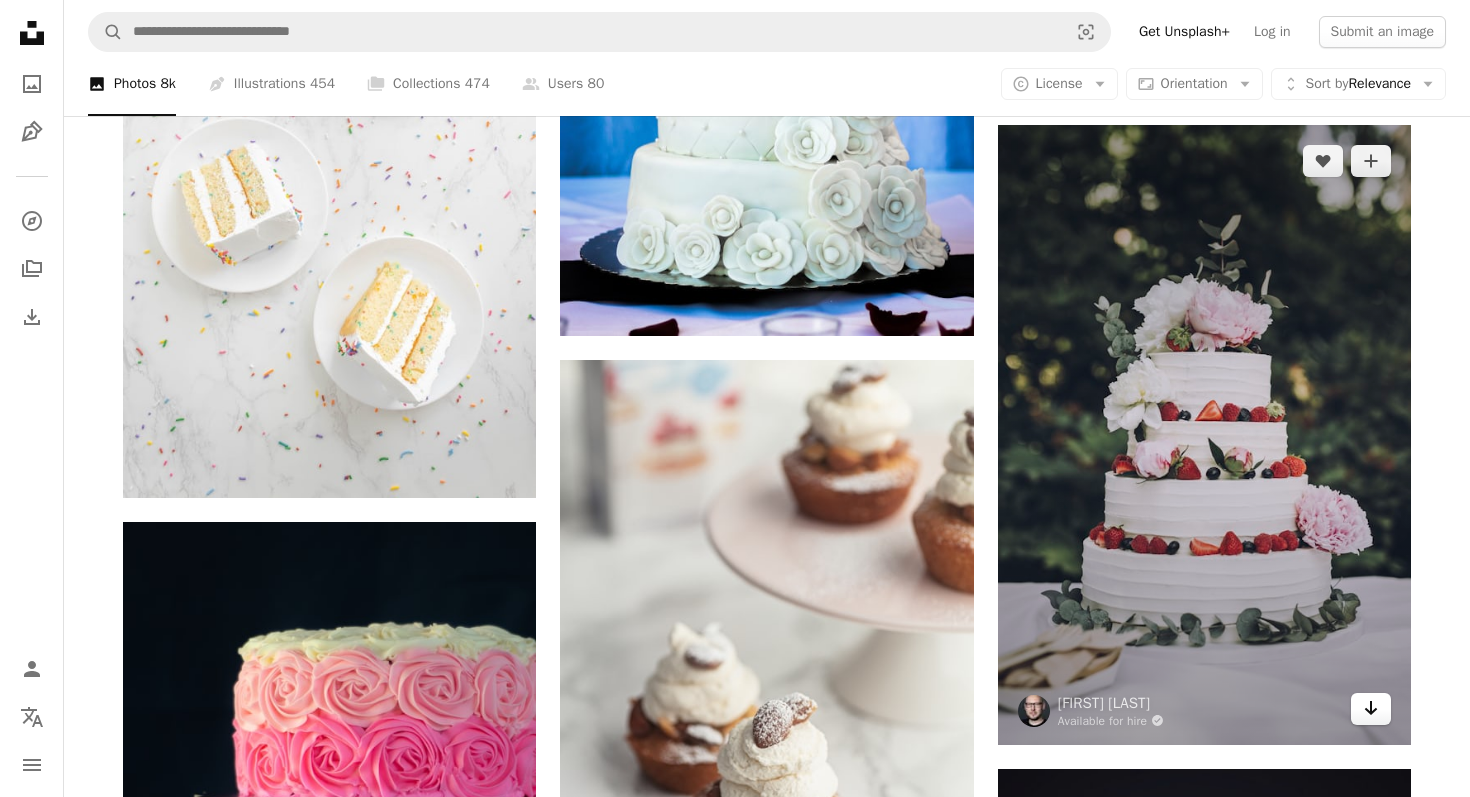 click on "Arrow pointing down" 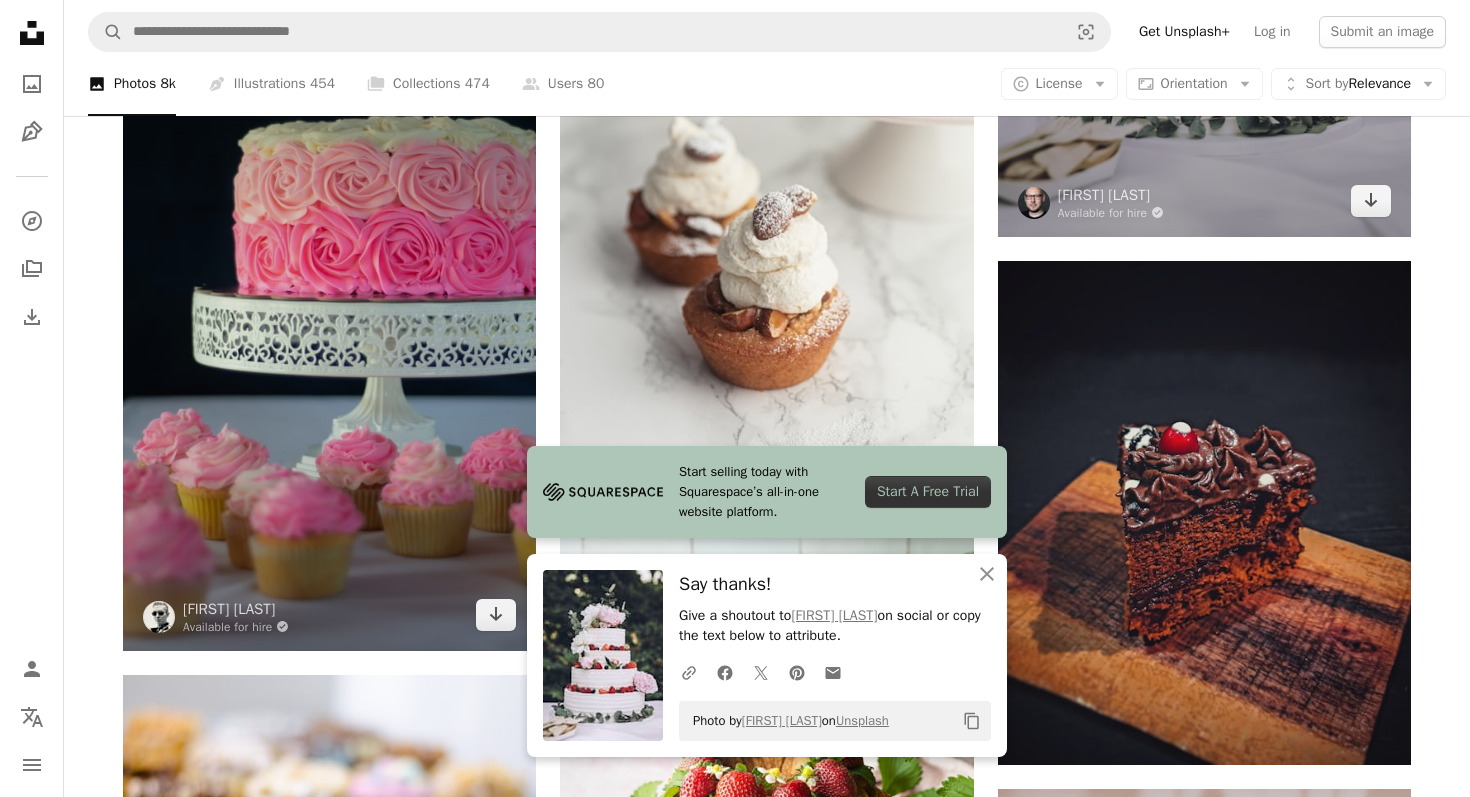 scroll, scrollTop: 19340, scrollLeft: 0, axis: vertical 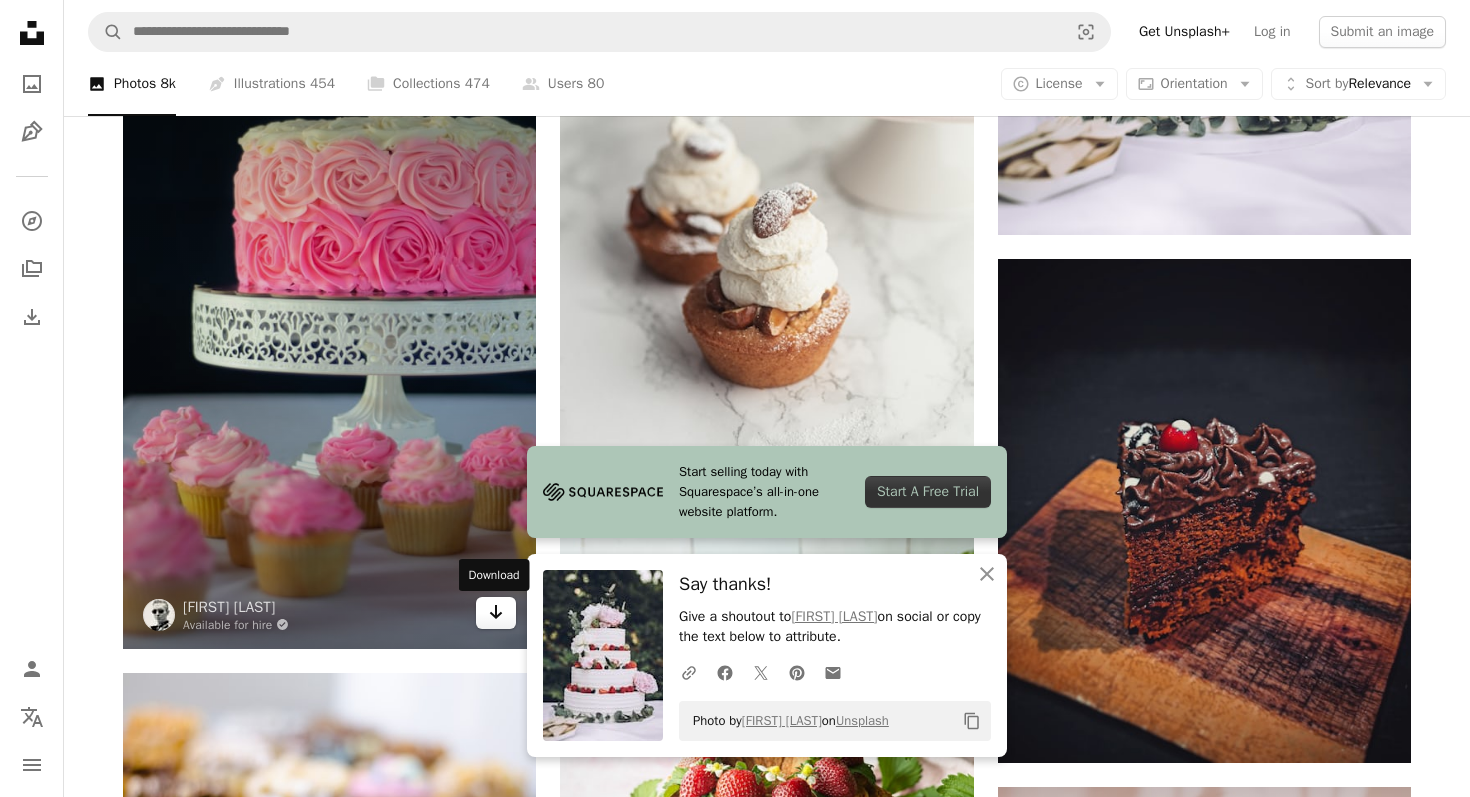 click on "Arrow pointing down" 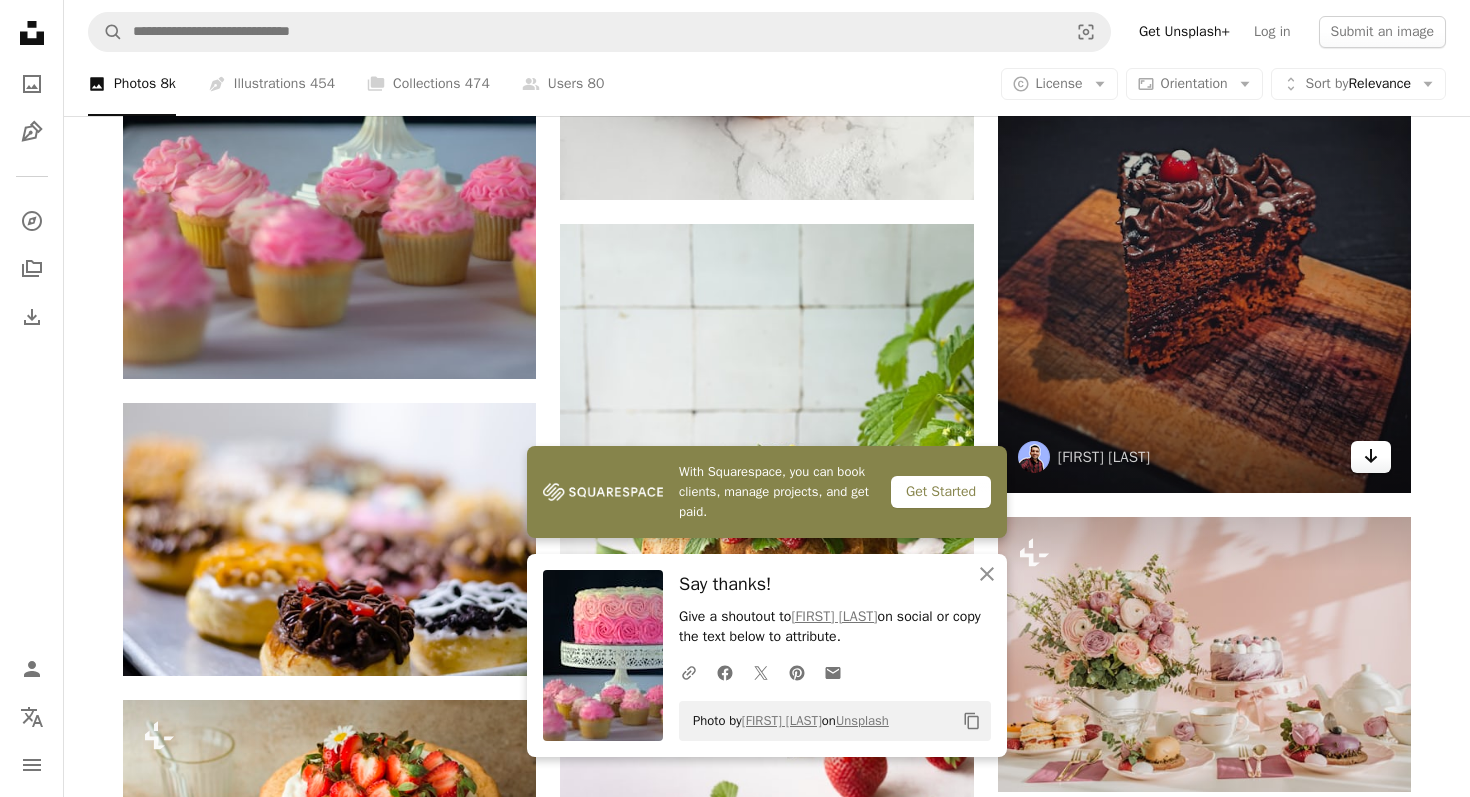 scroll, scrollTop: 19612, scrollLeft: 0, axis: vertical 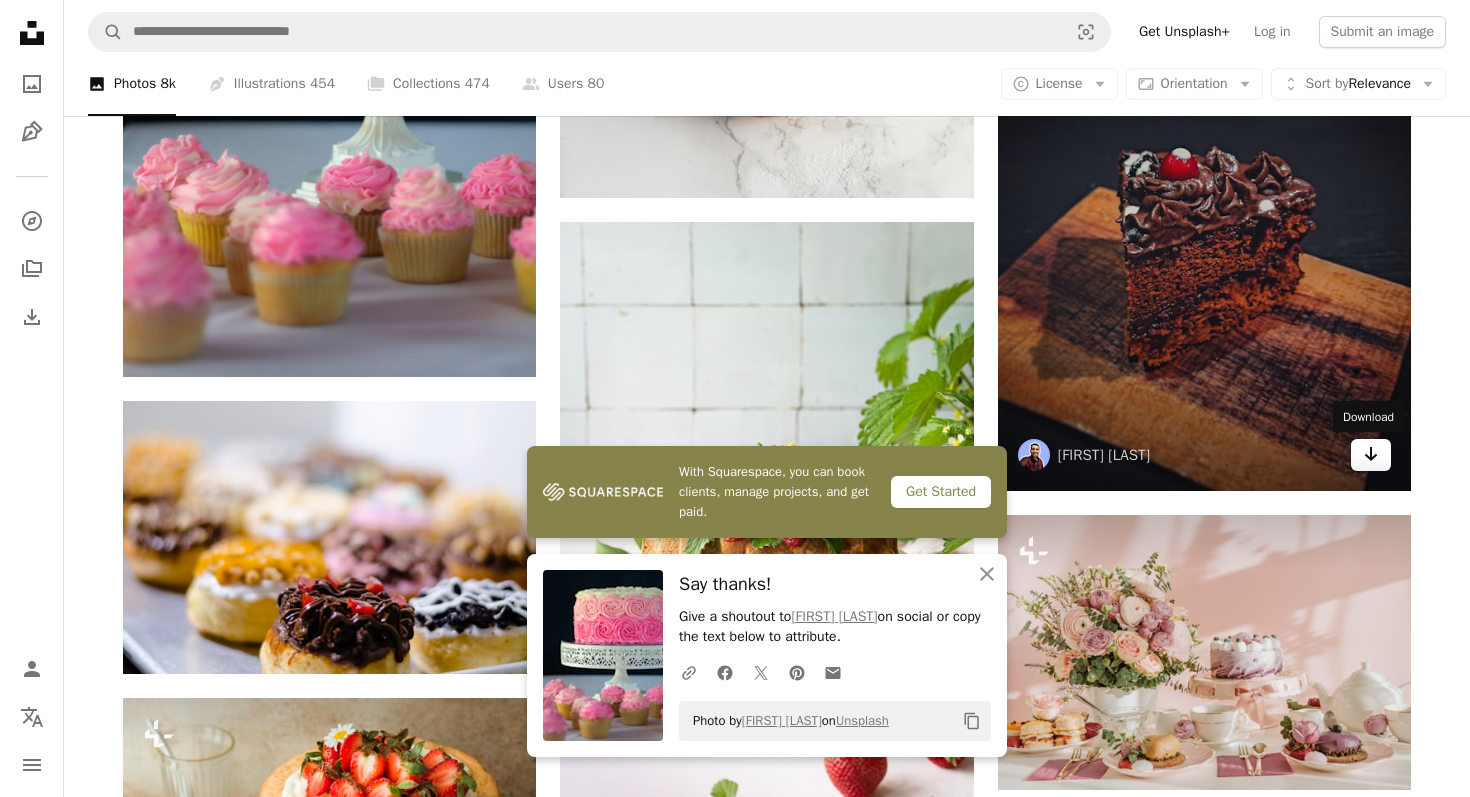 click on "Arrow pointing down" 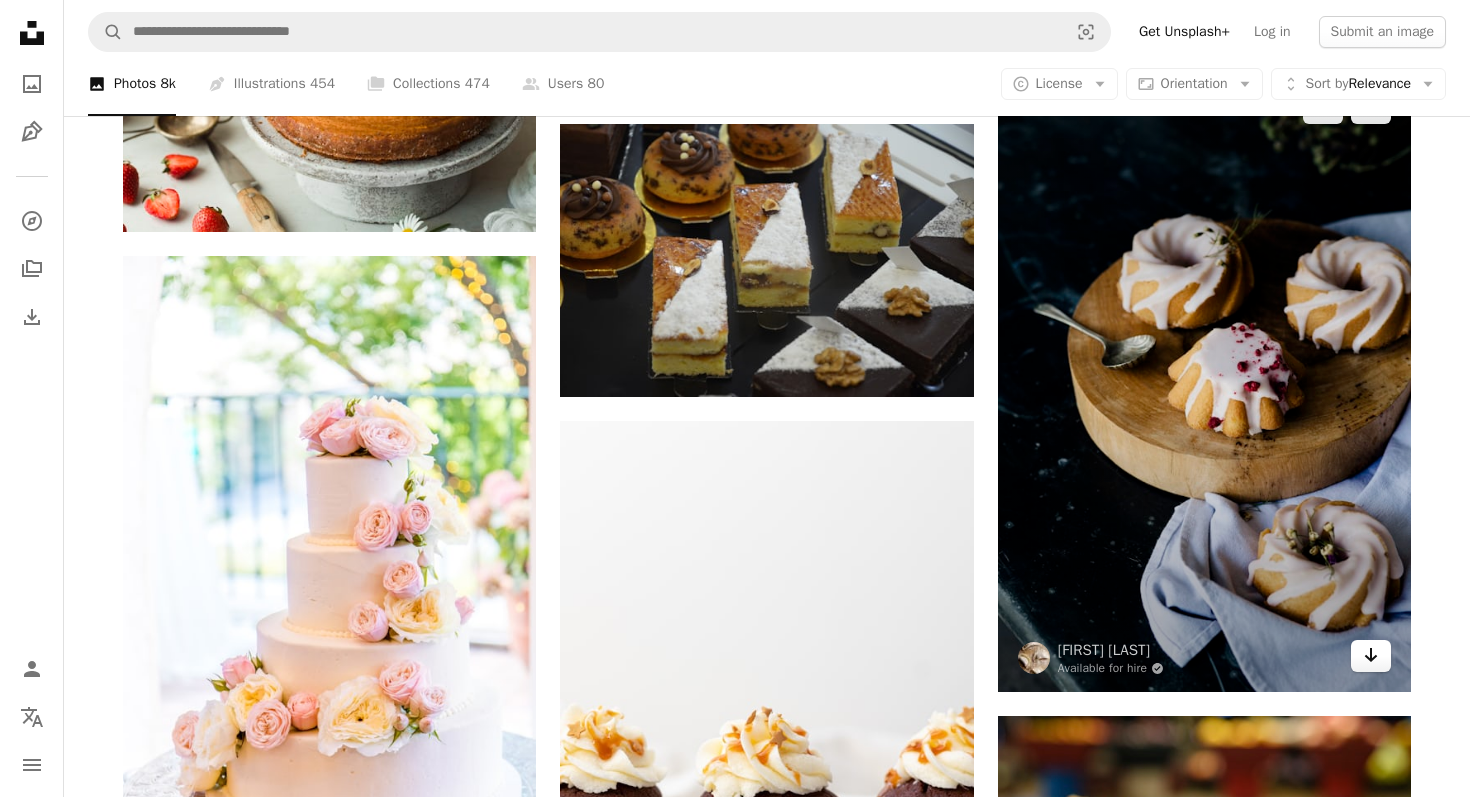 scroll, scrollTop: 20356, scrollLeft: 0, axis: vertical 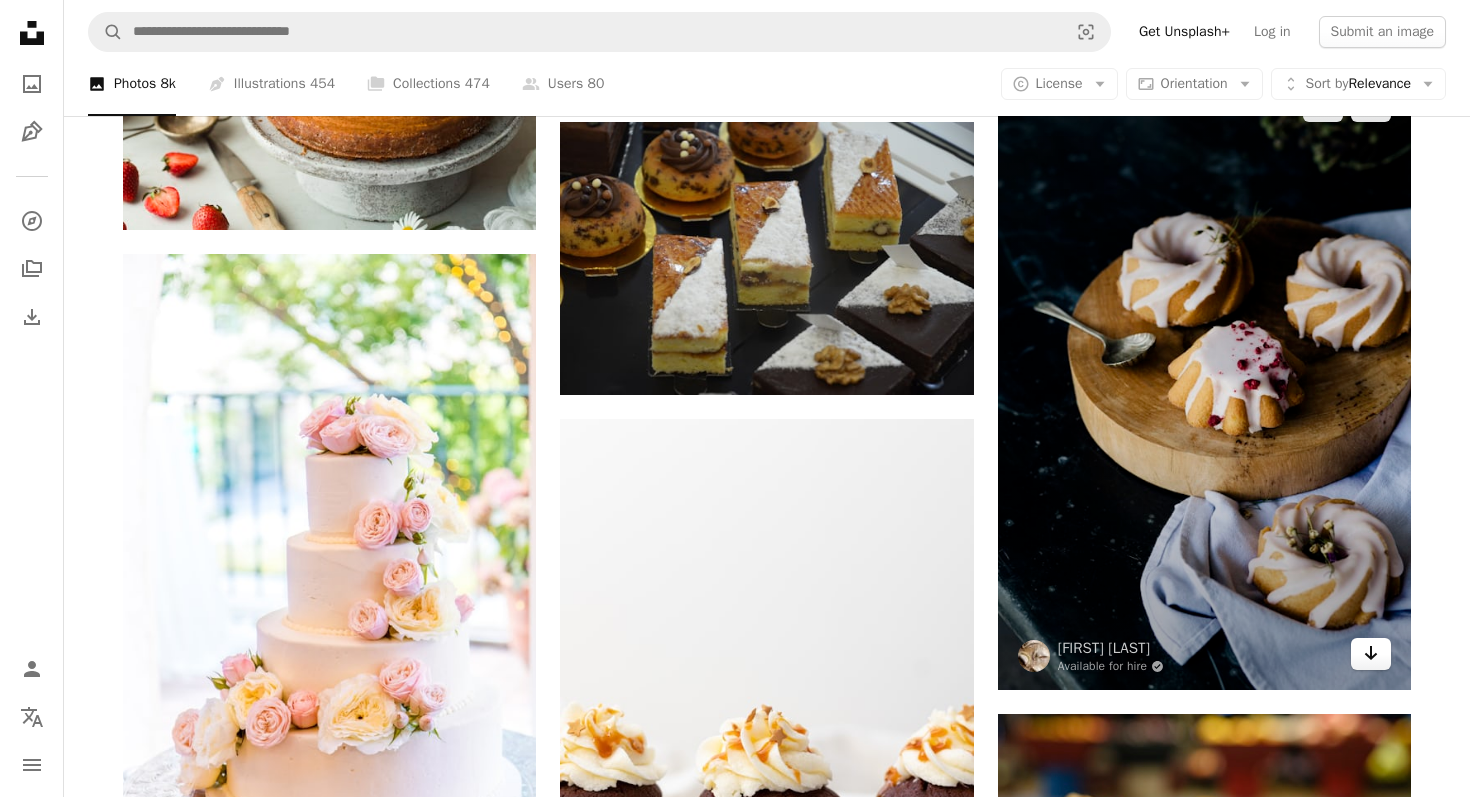 click on "Arrow pointing down" 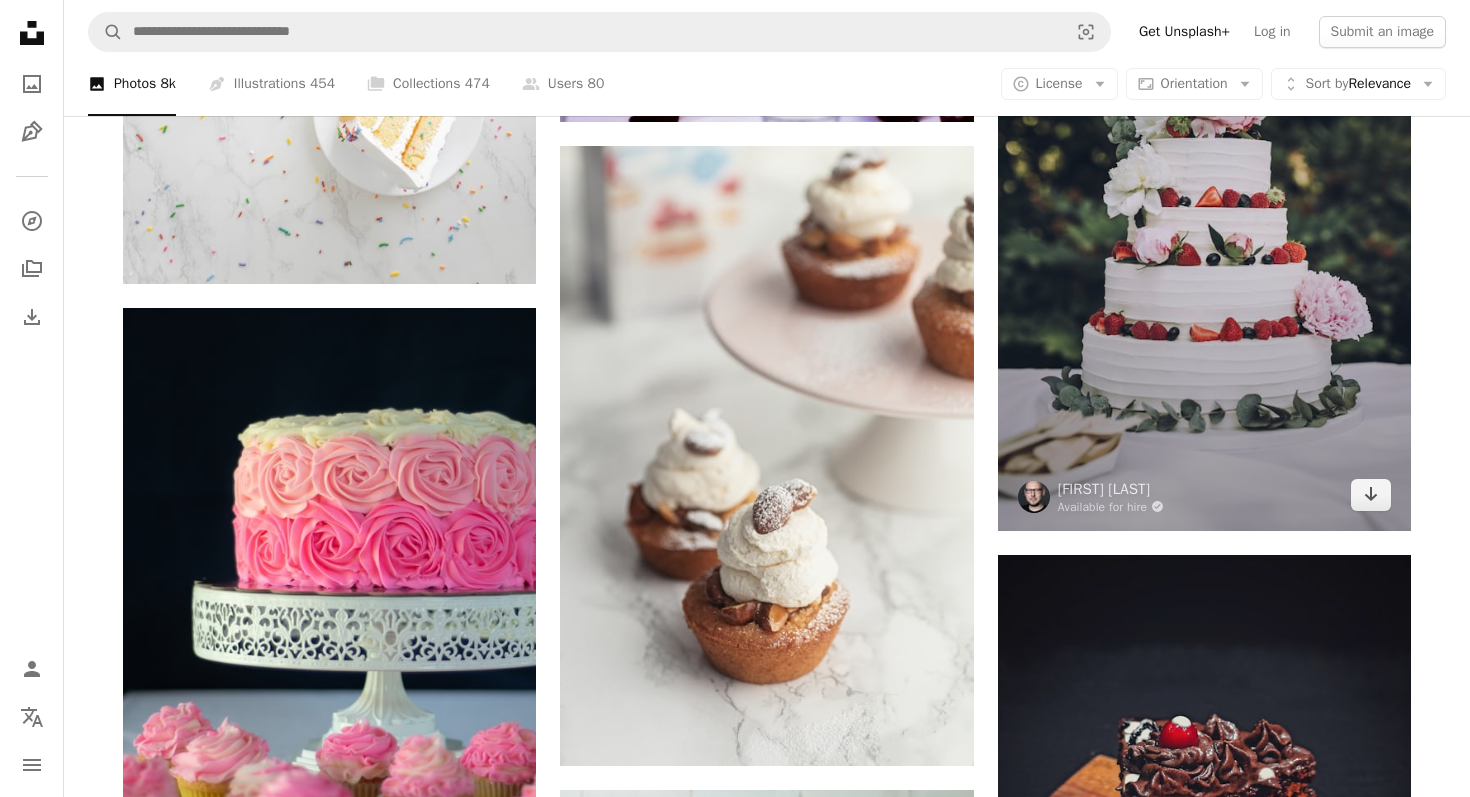 scroll, scrollTop: 19045, scrollLeft: 0, axis: vertical 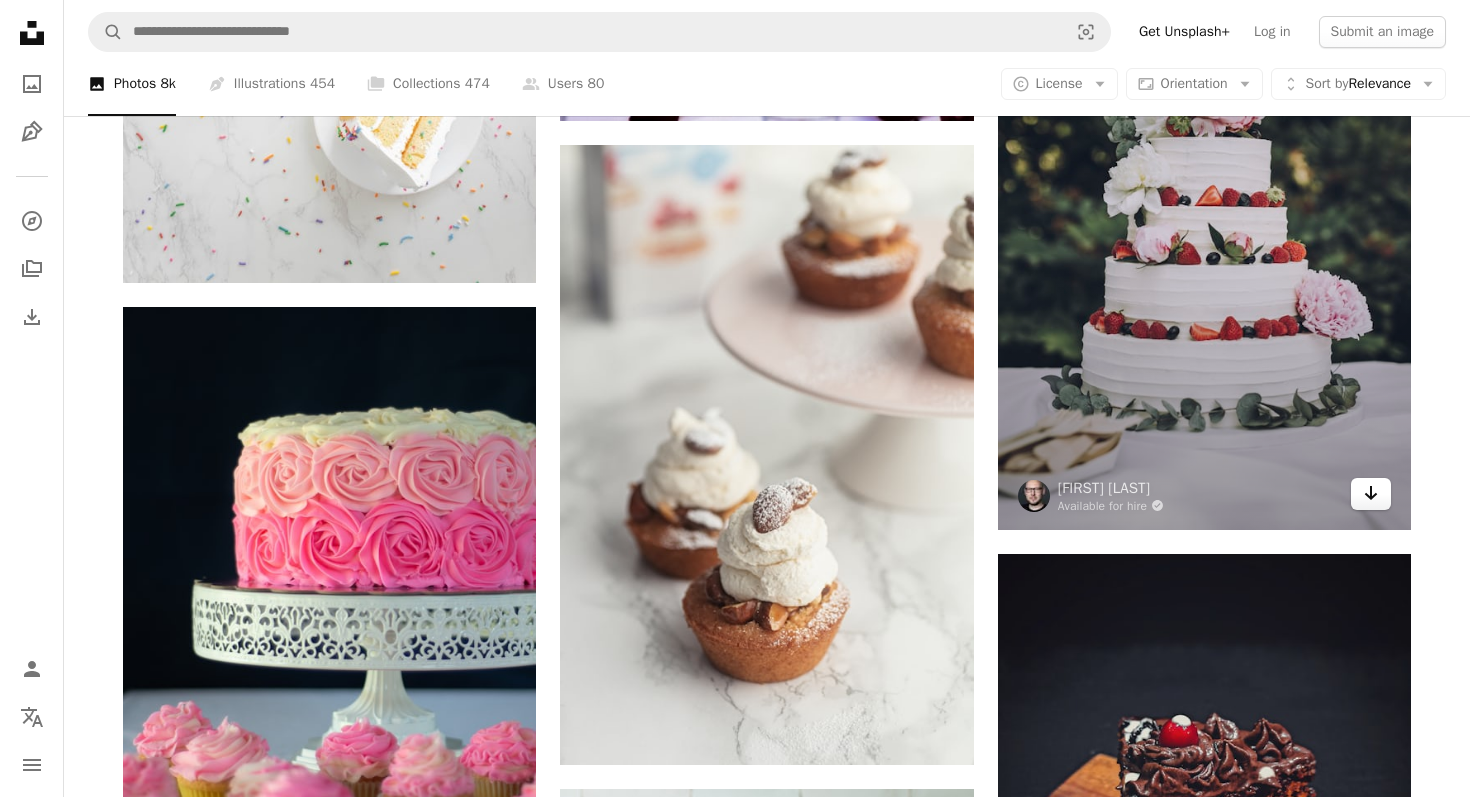 click on "Arrow pointing down" 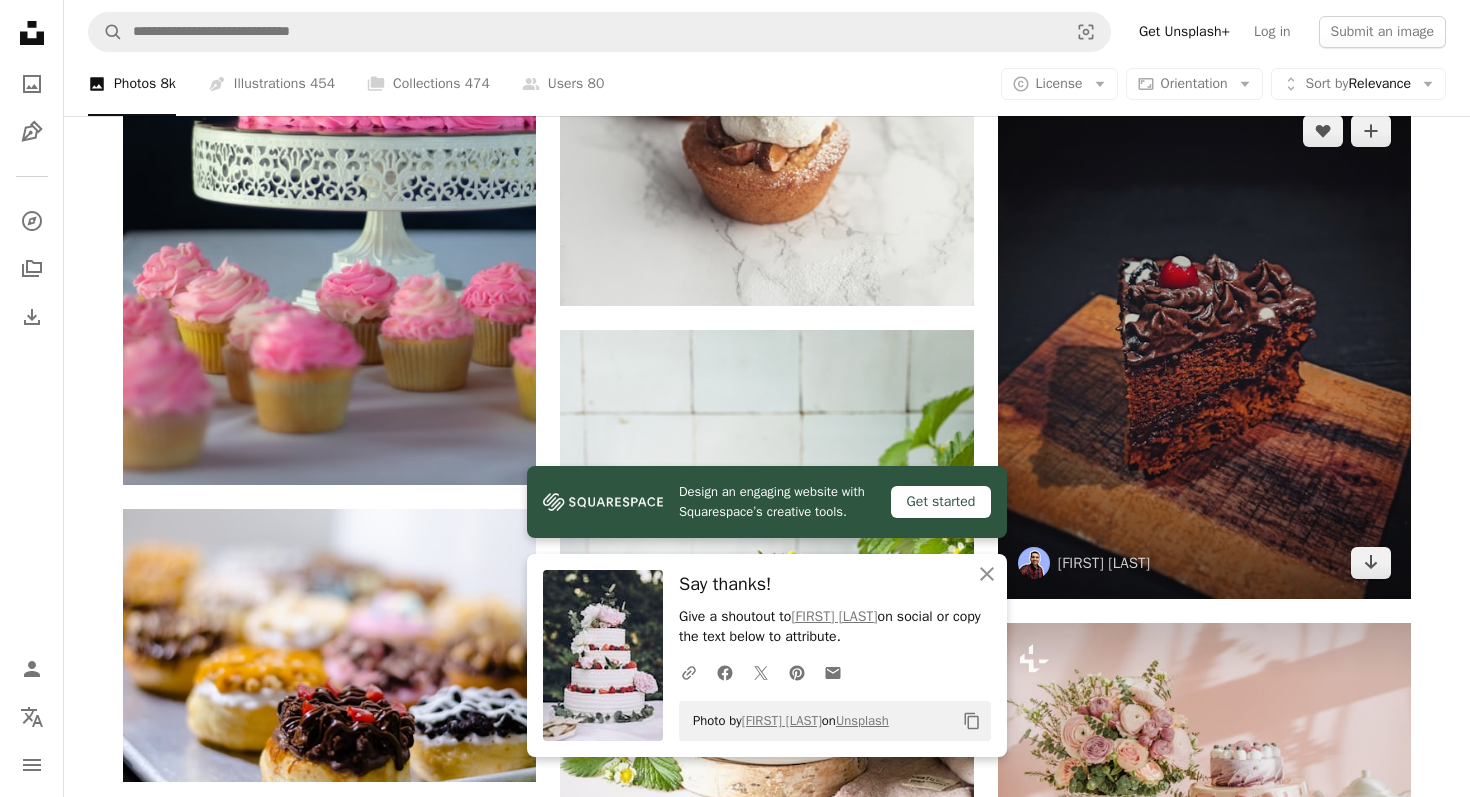 scroll, scrollTop: 19505, scrollLeft: 0, axis: vertical 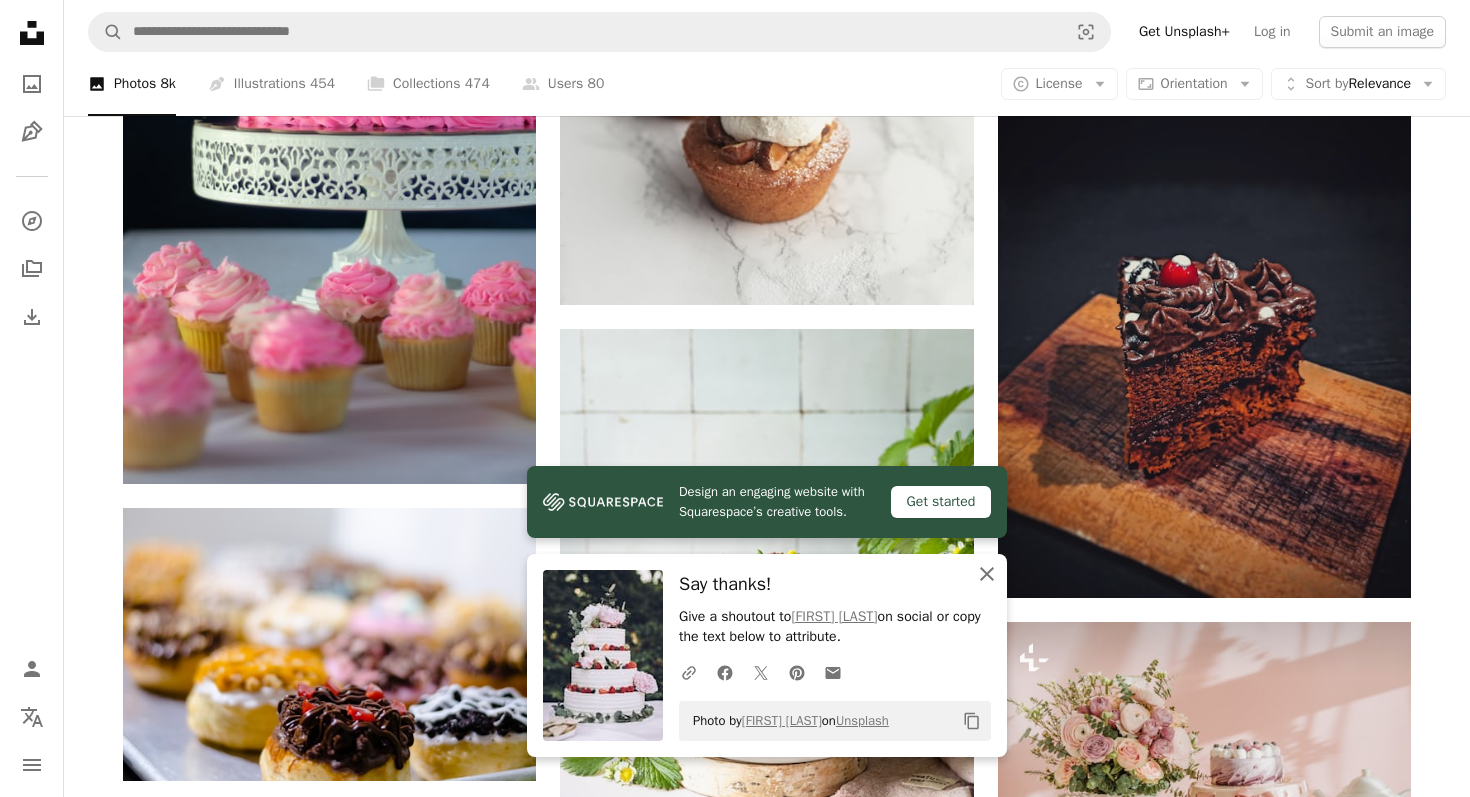 click on "An X shape" 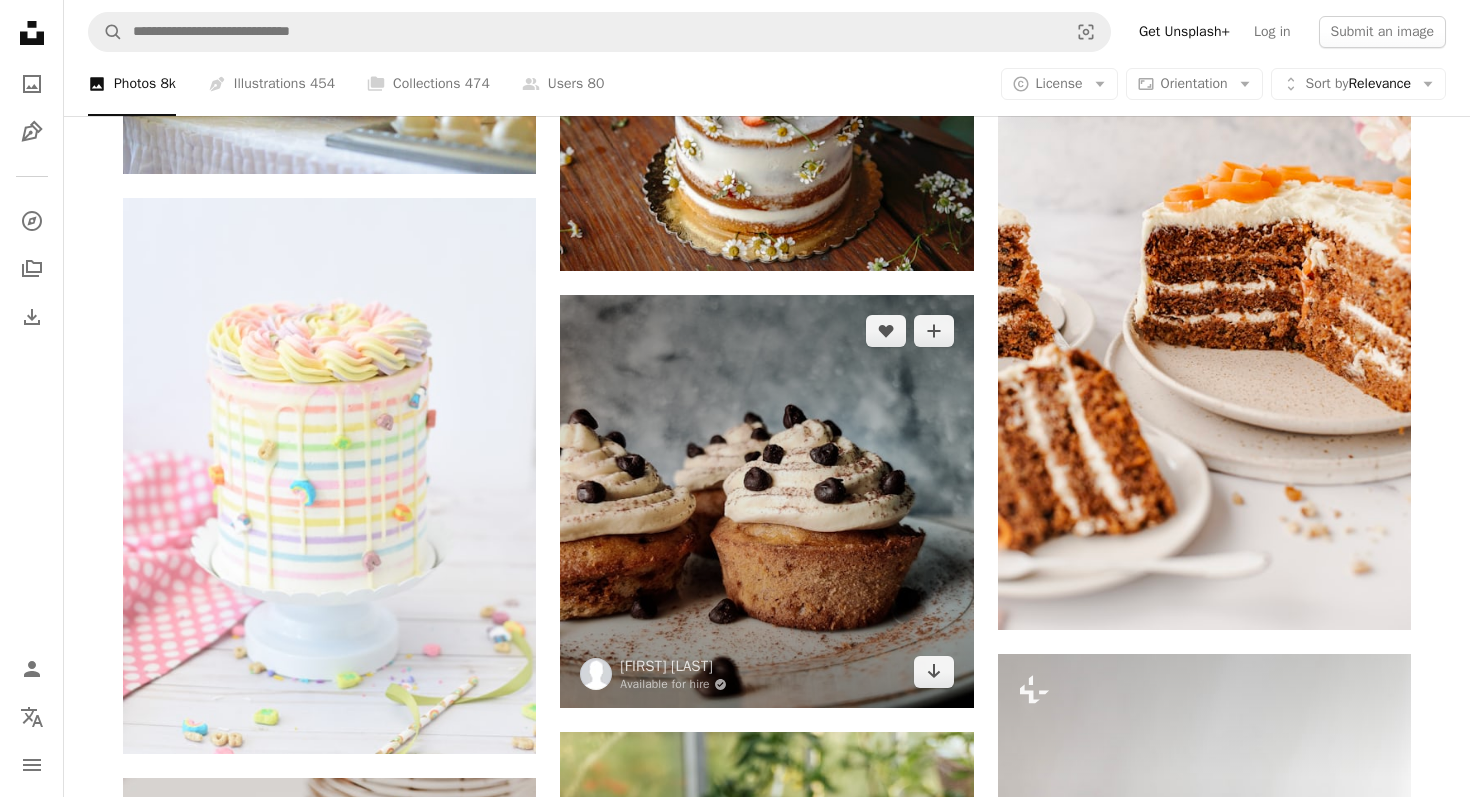 scroll, scrollTop: 21351, scrollLeft: 0, axis: vertical 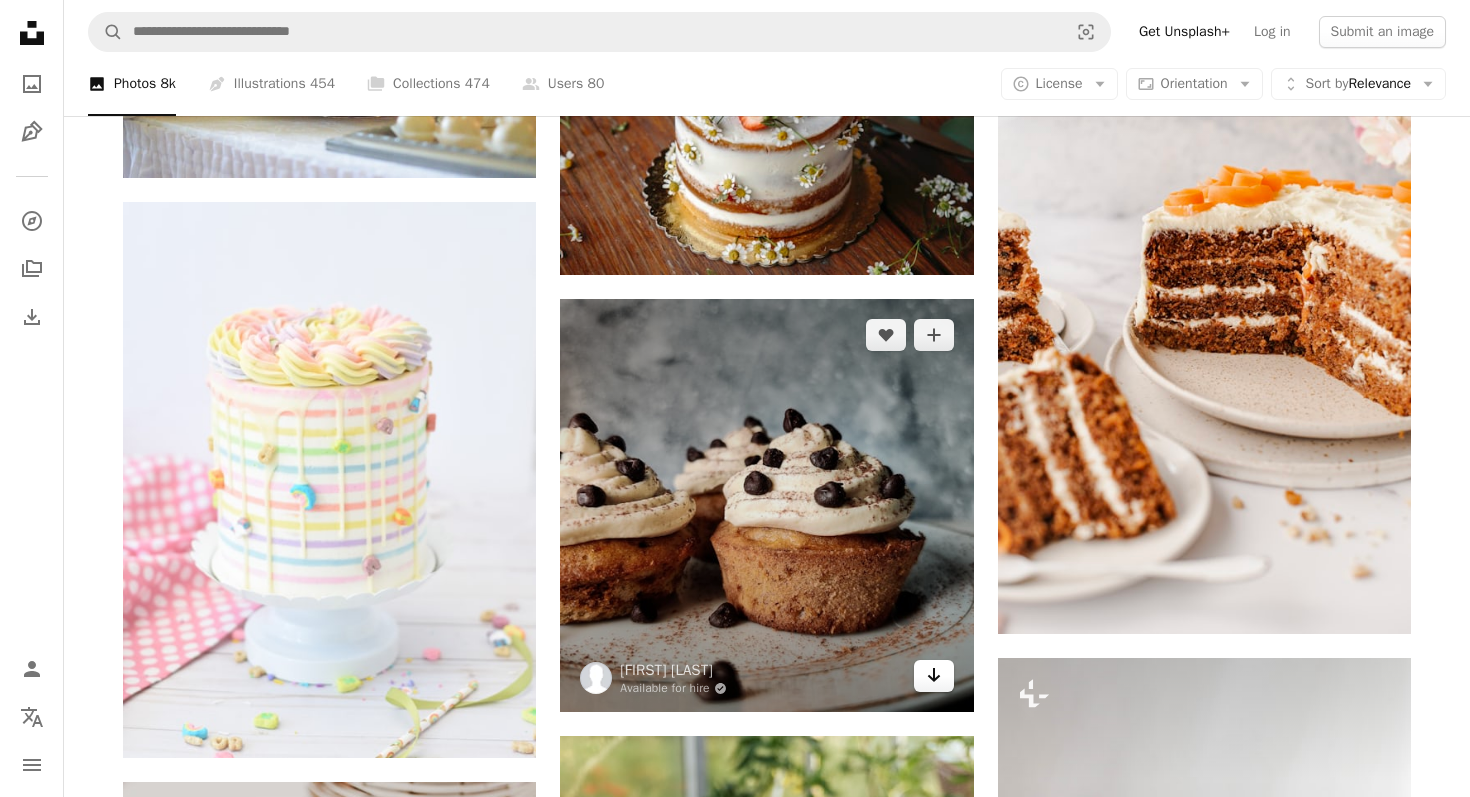 click on "Arrow pointing down" 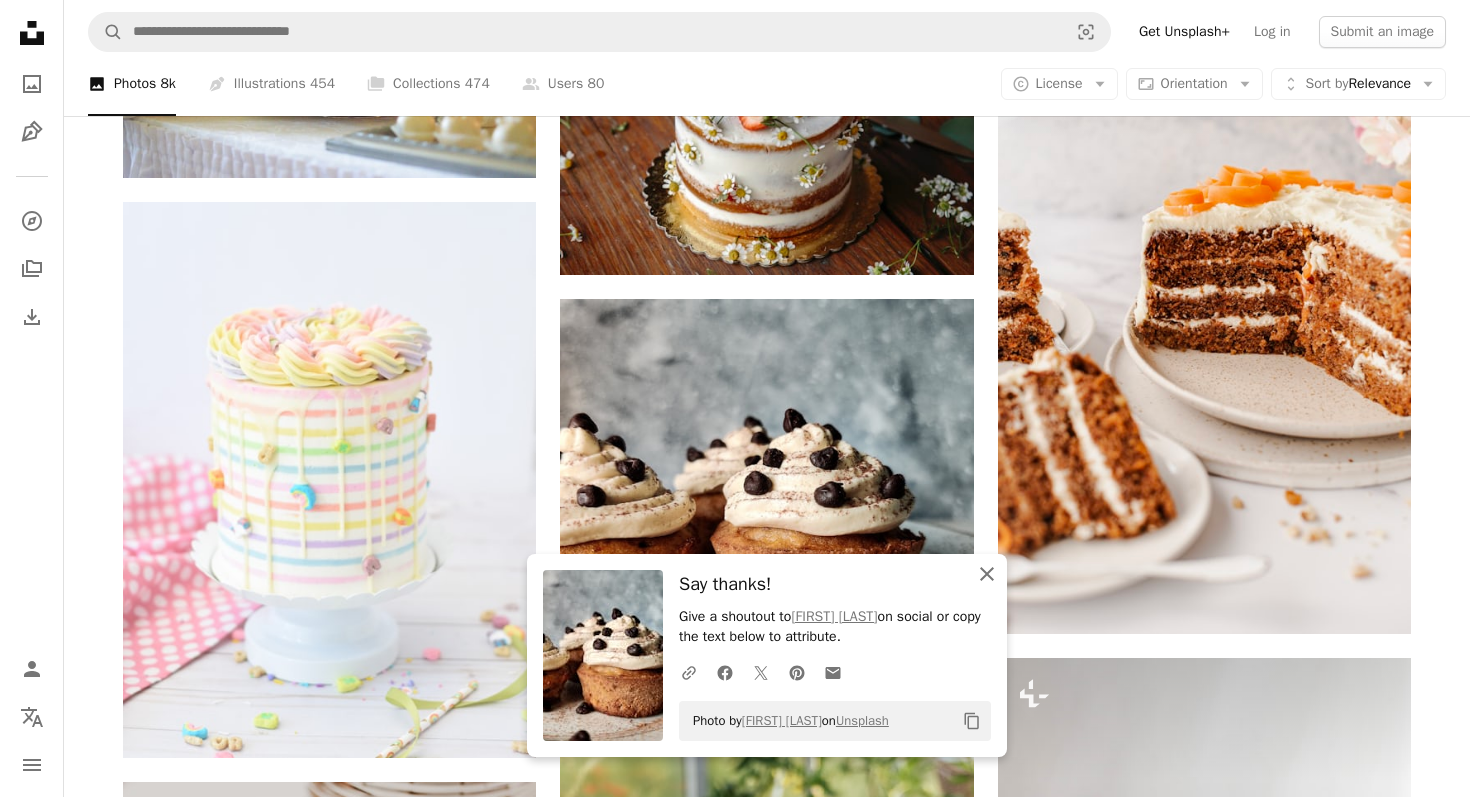 drag, startPoint x: 984, startPoint y: 577, endPoint x: 943, endPoint y: 579, distance: 41.04875 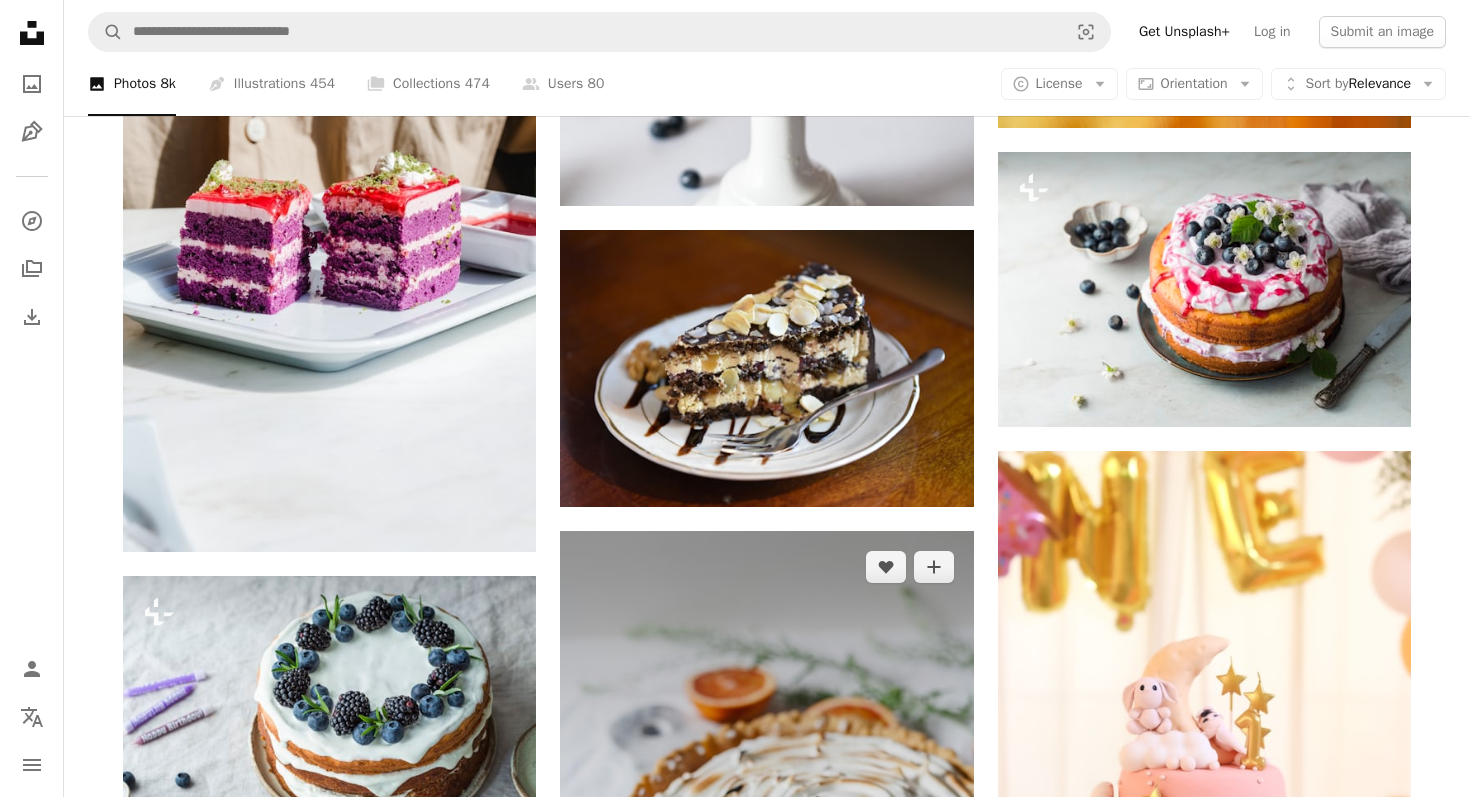 scroll, scrollTop: 23178, scrollLeft: 0, axis: vertical 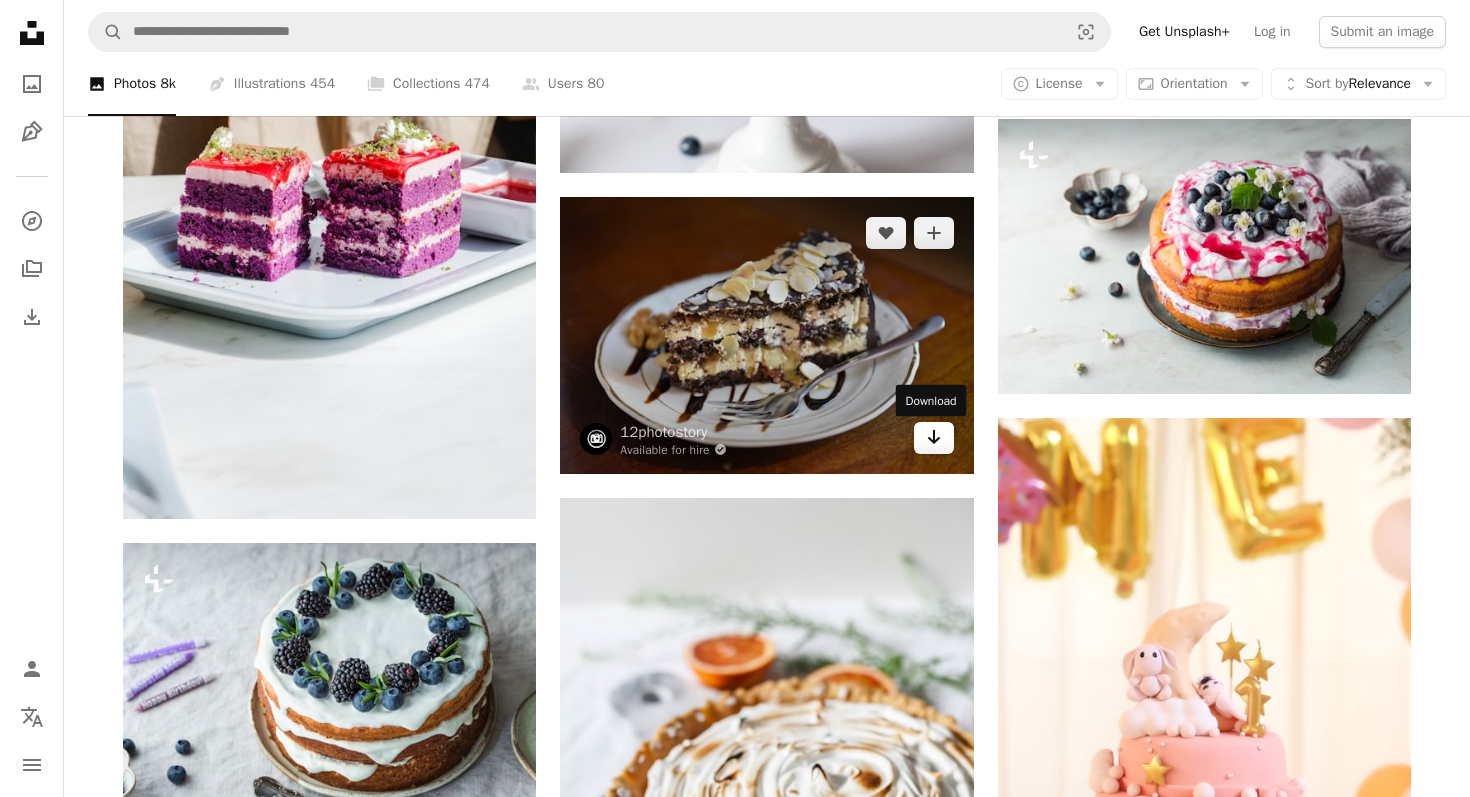 drag, startPoint x: 935, startPoint y: 445, endPoint x: 926, endPoint y: 455, distance: 13.453624 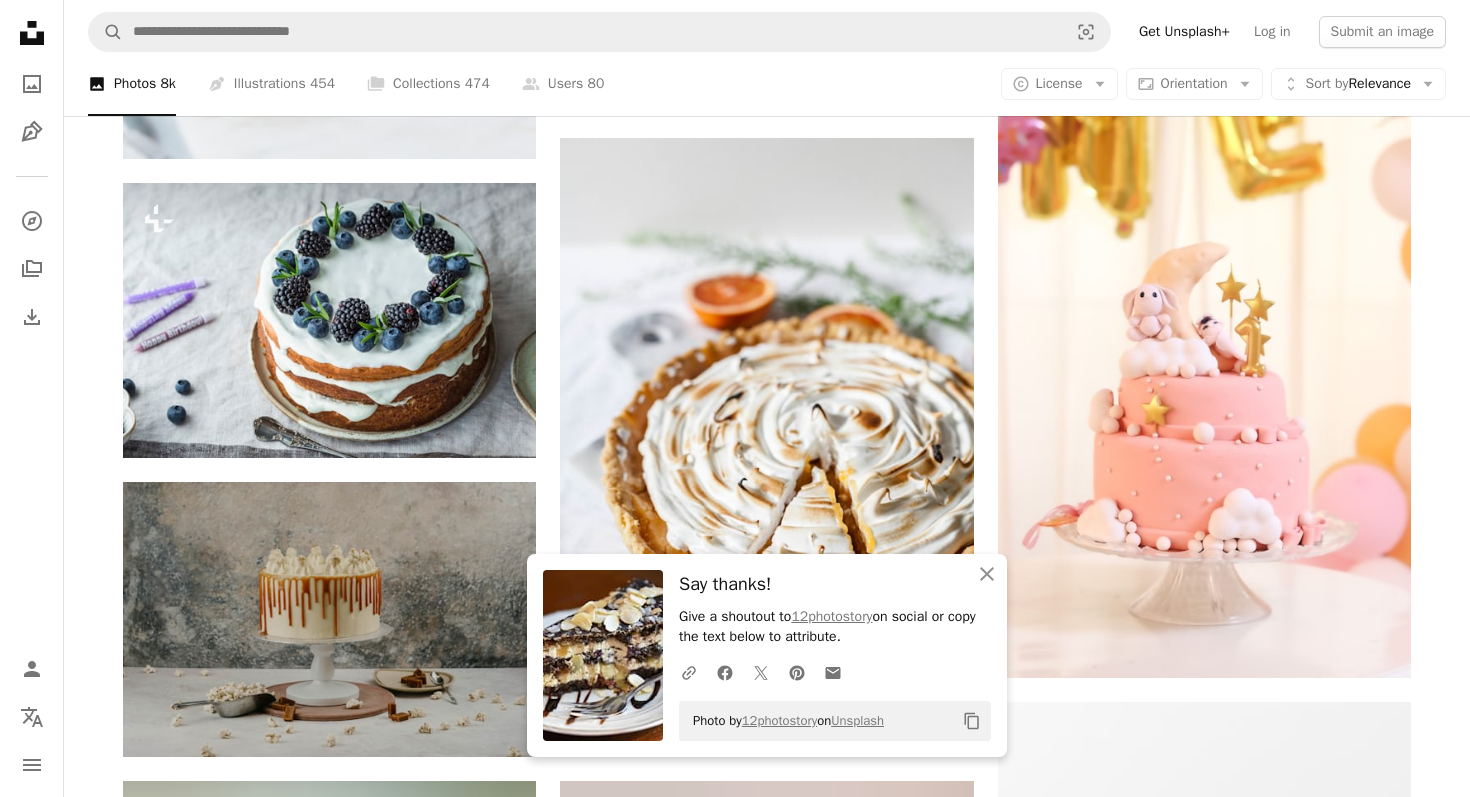 scroll, scrollTop: 23543, scrollLeft: 0, axis: vertical 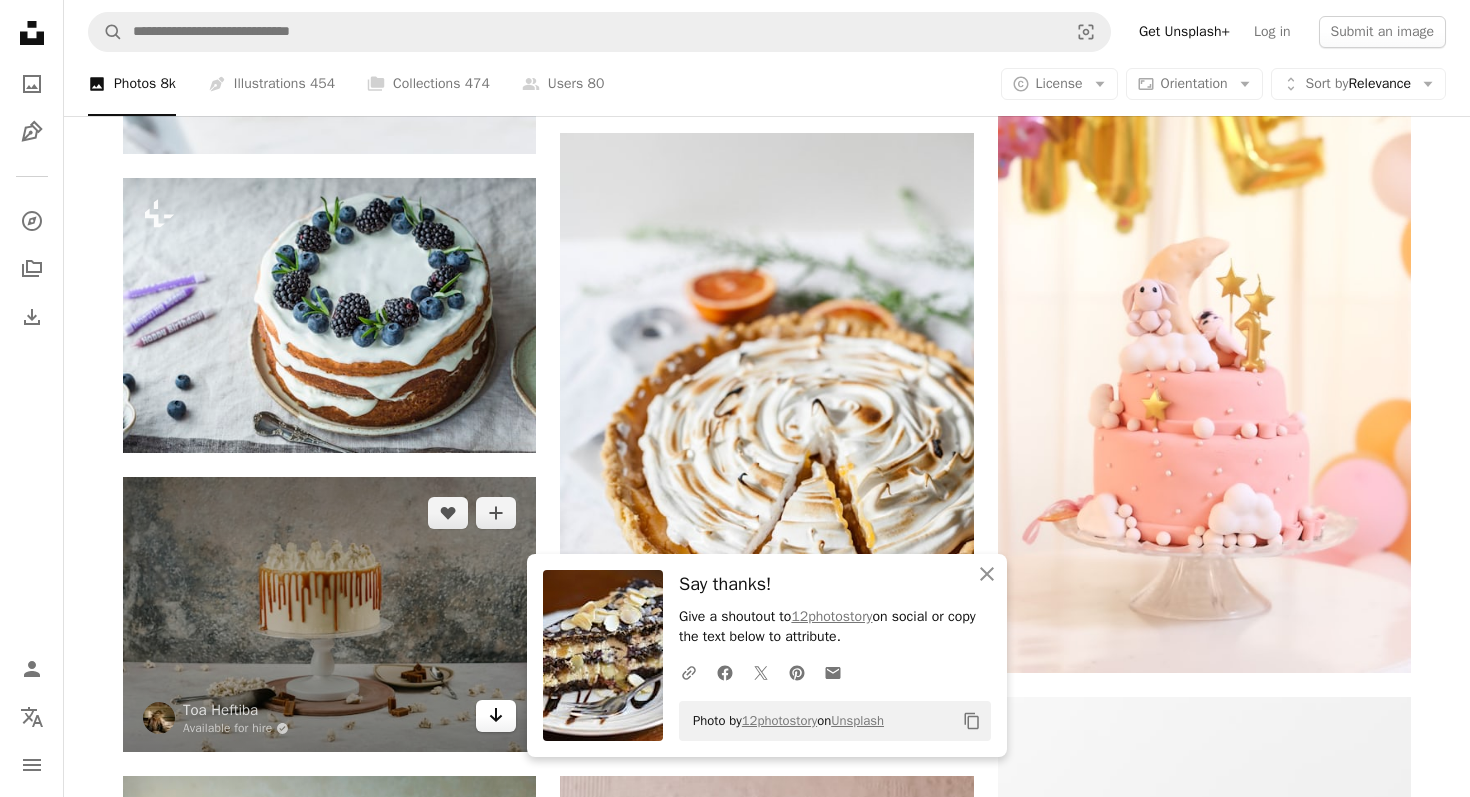 click on "Arrow pointing down" 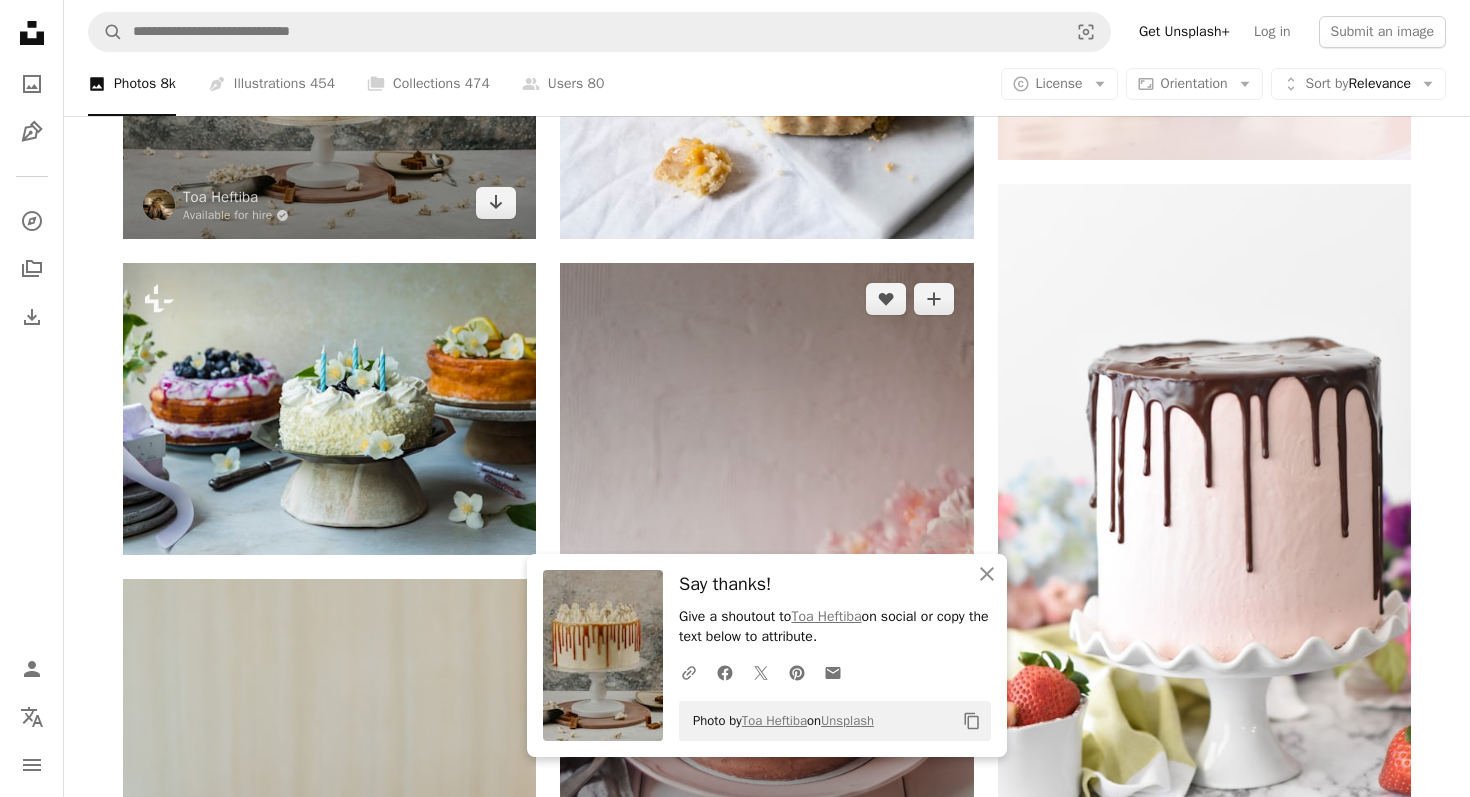 scroll, scrollTop: 24059, scrollLeft: 0, axis: vertical 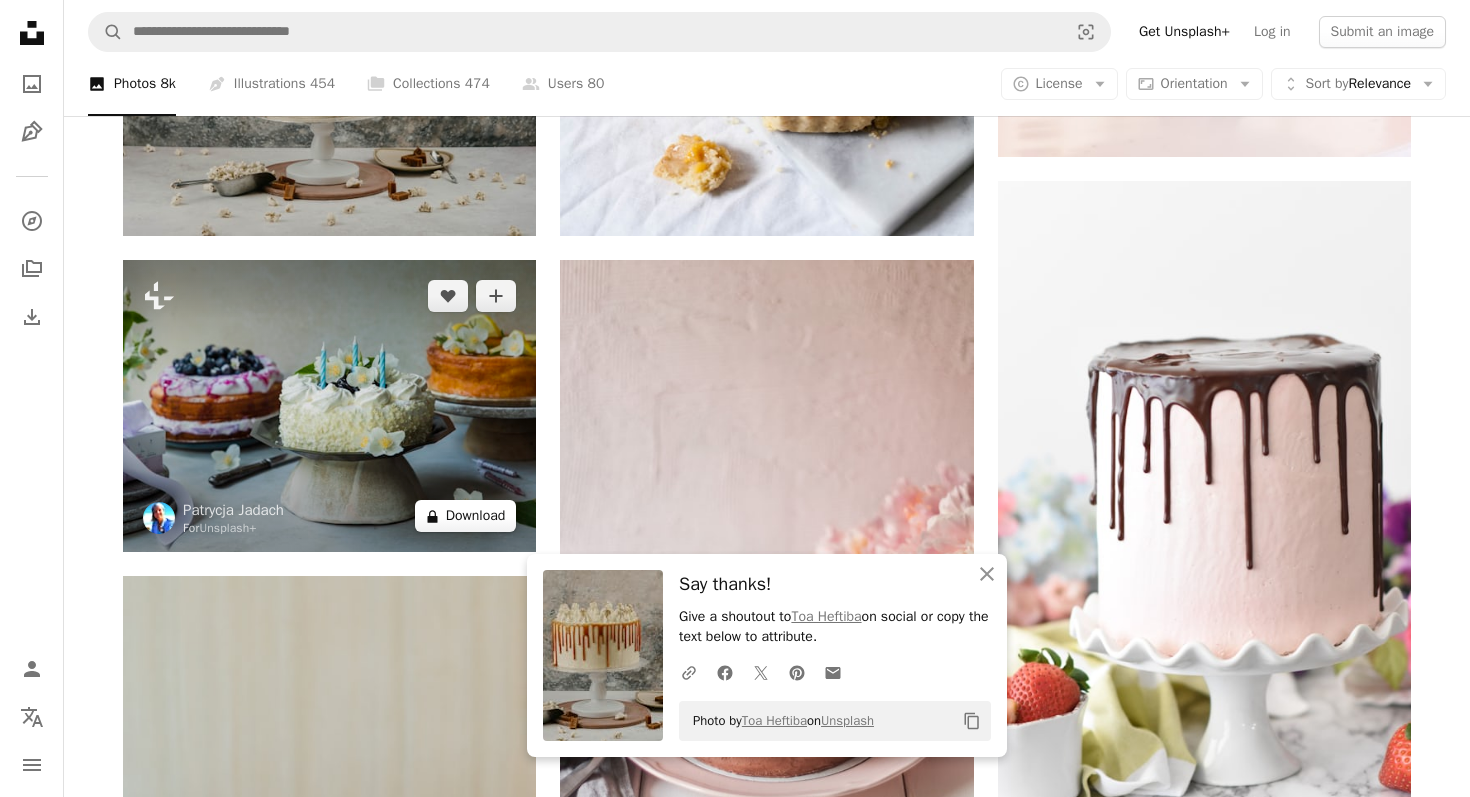 click on "A lock   Download" at bounding box center [466, 516] 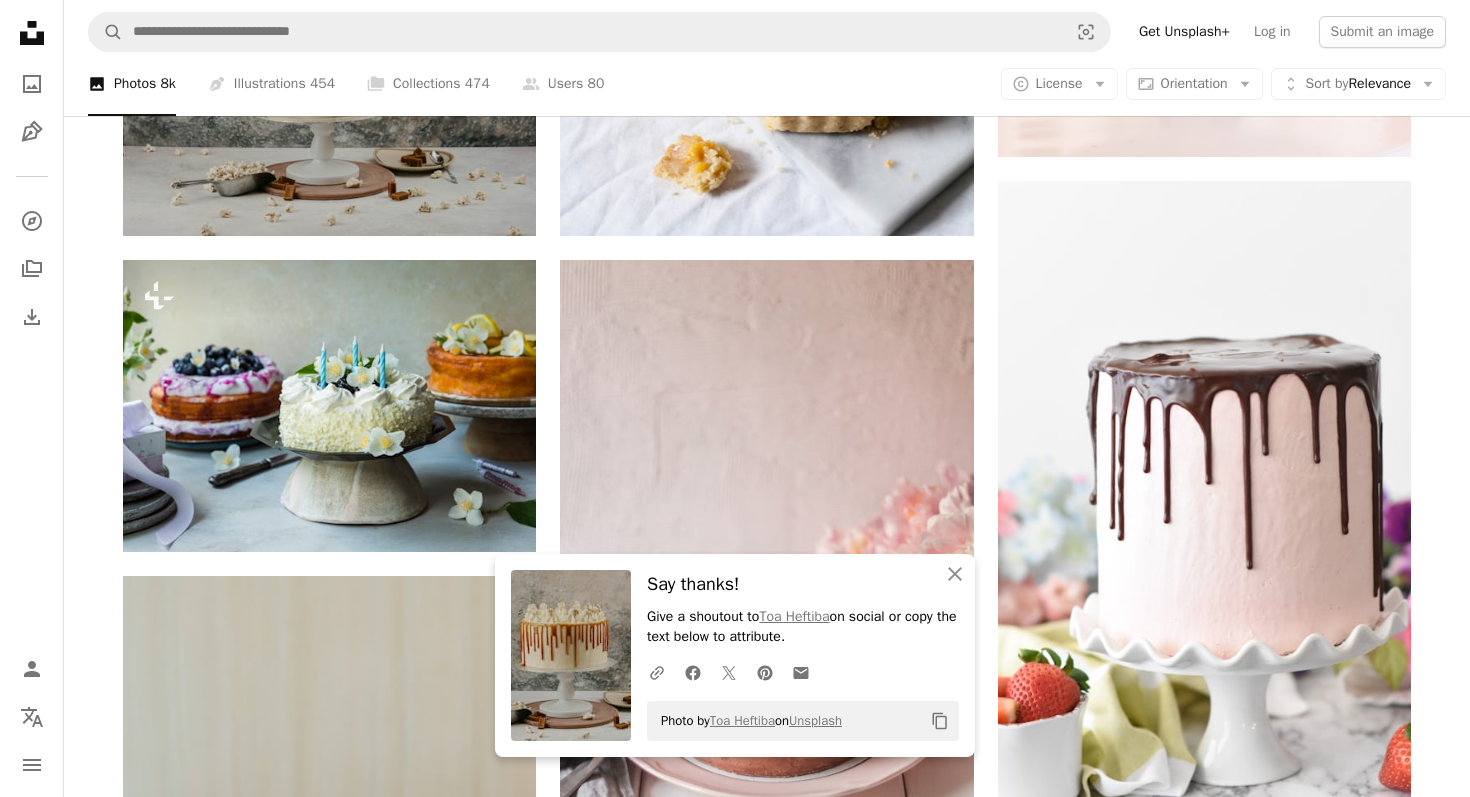 click on "An X shape An X shape Close Say thanks! Give a shoutout to  [NAME]  on social or copy the text below to attribute. A URL sharing icon (chains) Facebook icon X (formerly Twitter) icon Pinterest icon An envelope Photo by  [NAME]  on  Unsplash
Copy content Premium, ready to use images. Get unlimited access. A plus sign Members-only content added monthly A plus sign Unlimited royalty-free downloads A plus sign Illustrations  New A plus sign Enhanced legal protections yearly 65%  off monthly $20   $7 CAD per month * Get  Unsplash+ * When paid annually, billed upfront  $84 Taxes where applicable. Renews automatically. Cancel anytime." at bounding box center (735, 4424) 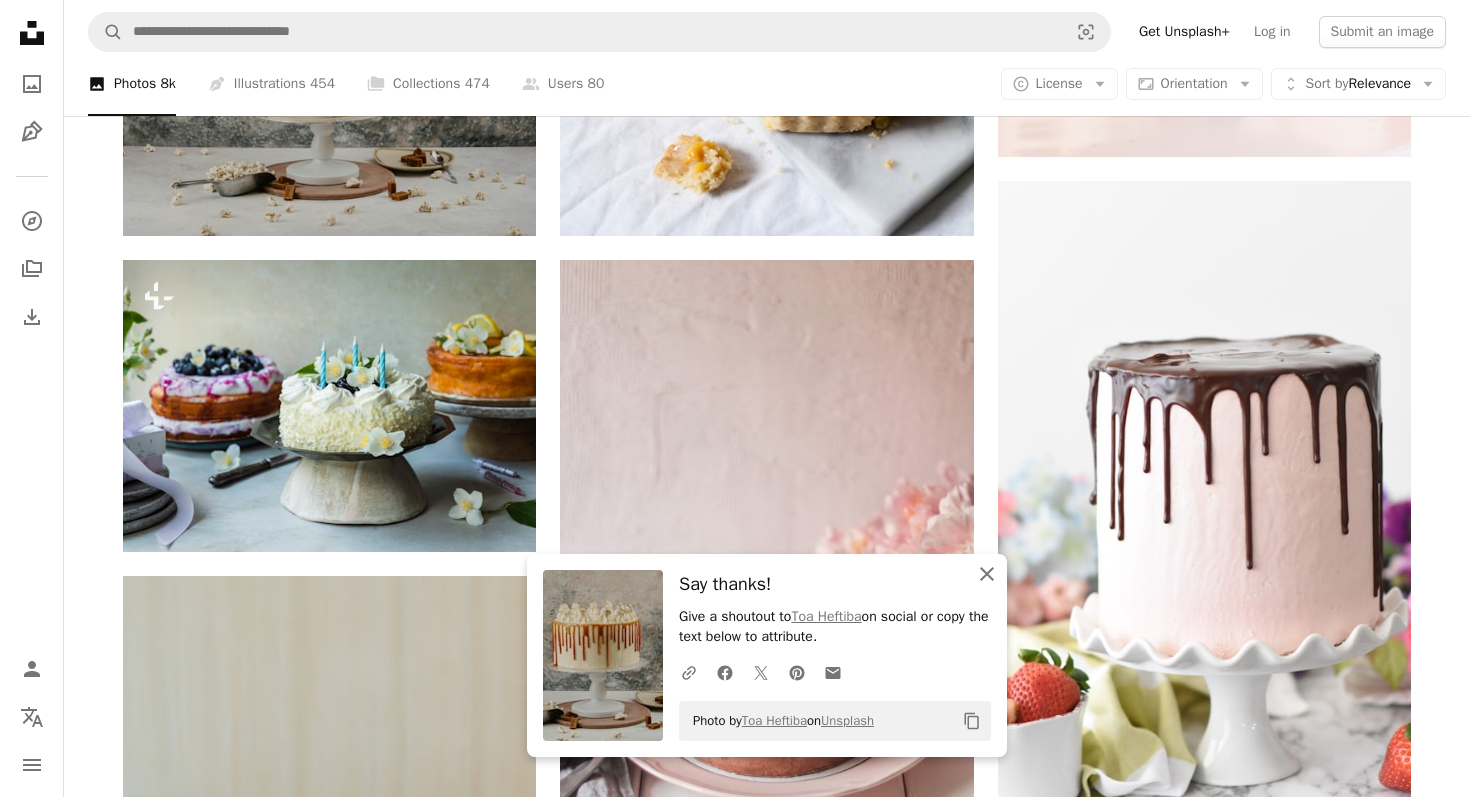 click on "An X shape" 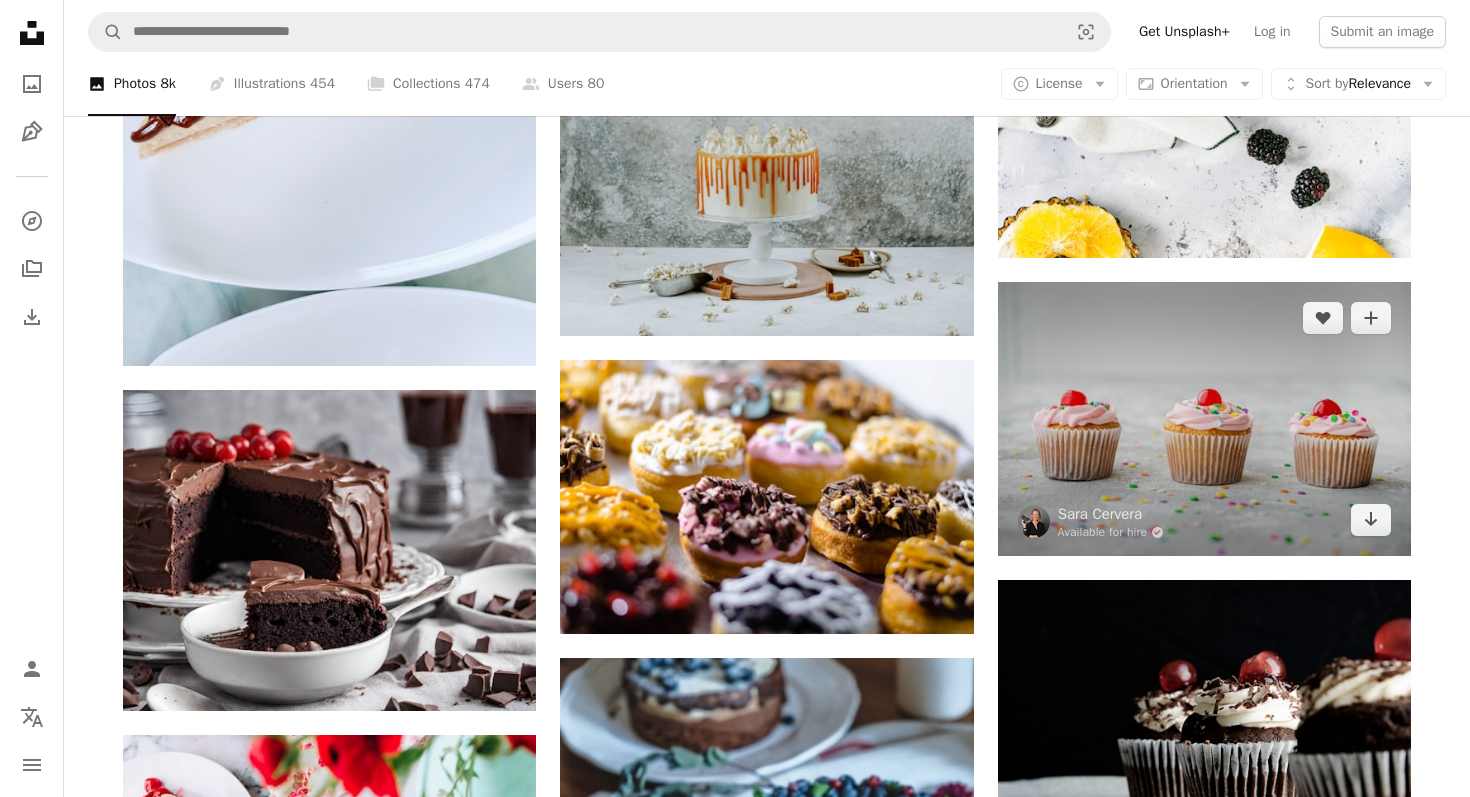 scroll, scrollTop: 26206, scrollLeft: 0, axis: vertical 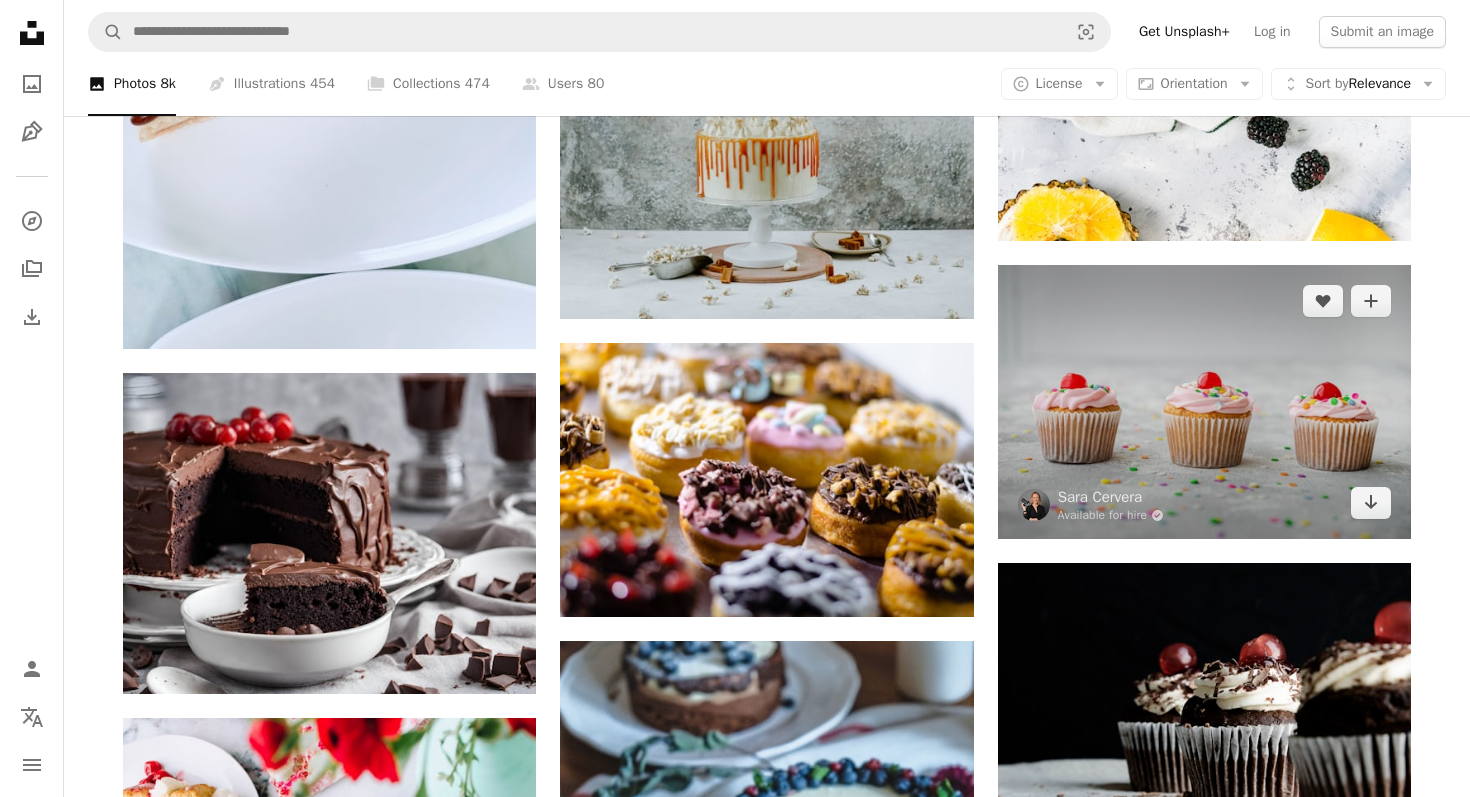 drag, startPoint x: 1375, startPoint y: 512, endPoint x: 1321, endPoint y: 519, distance: 54.451813 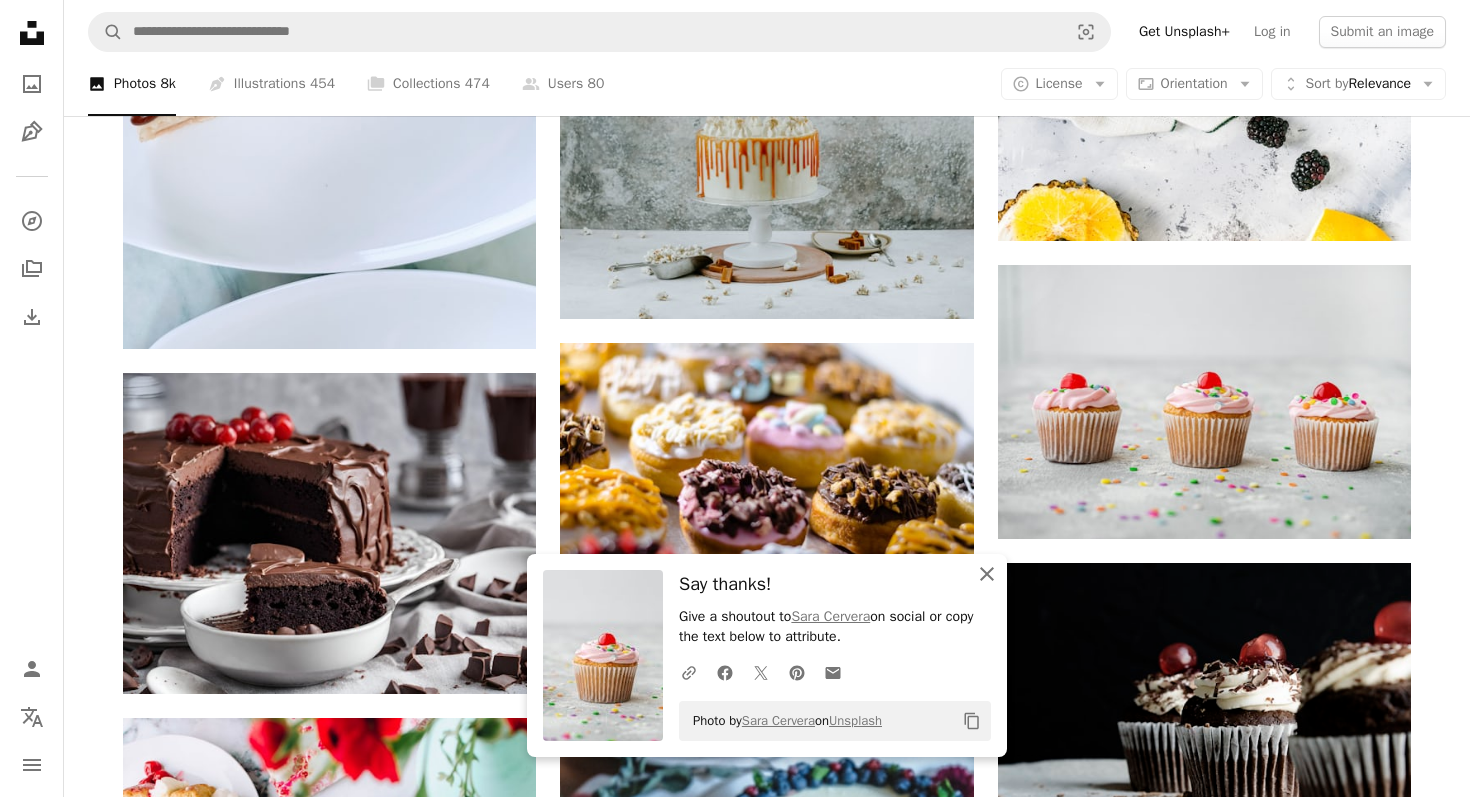 drag, startPoint x: 996, startPoint y: 576, endPoint x: 979, endPoint y: 576, distance: 17 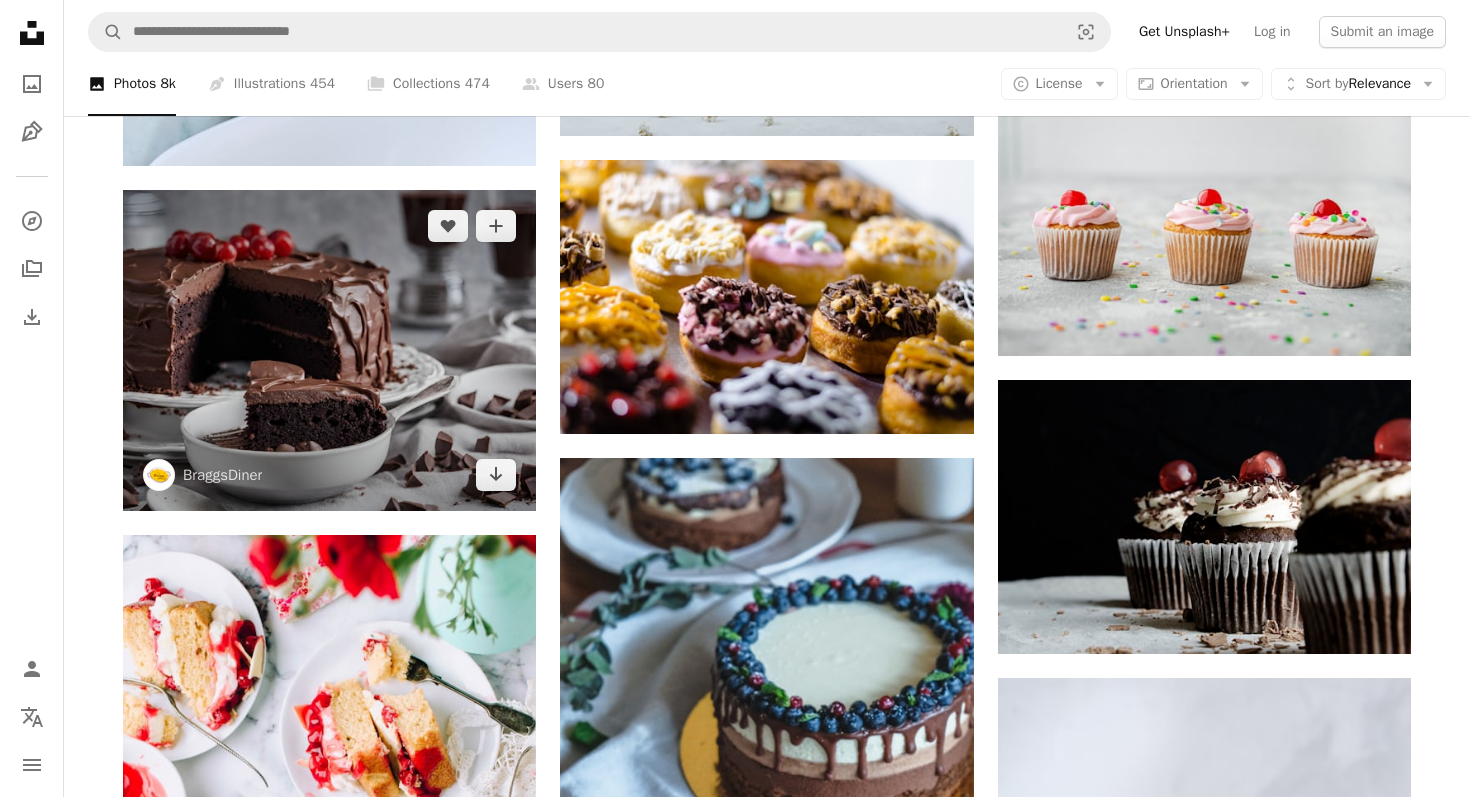 scroll, scrollTop: 26388, scrollLeft: 0, axis: vertical 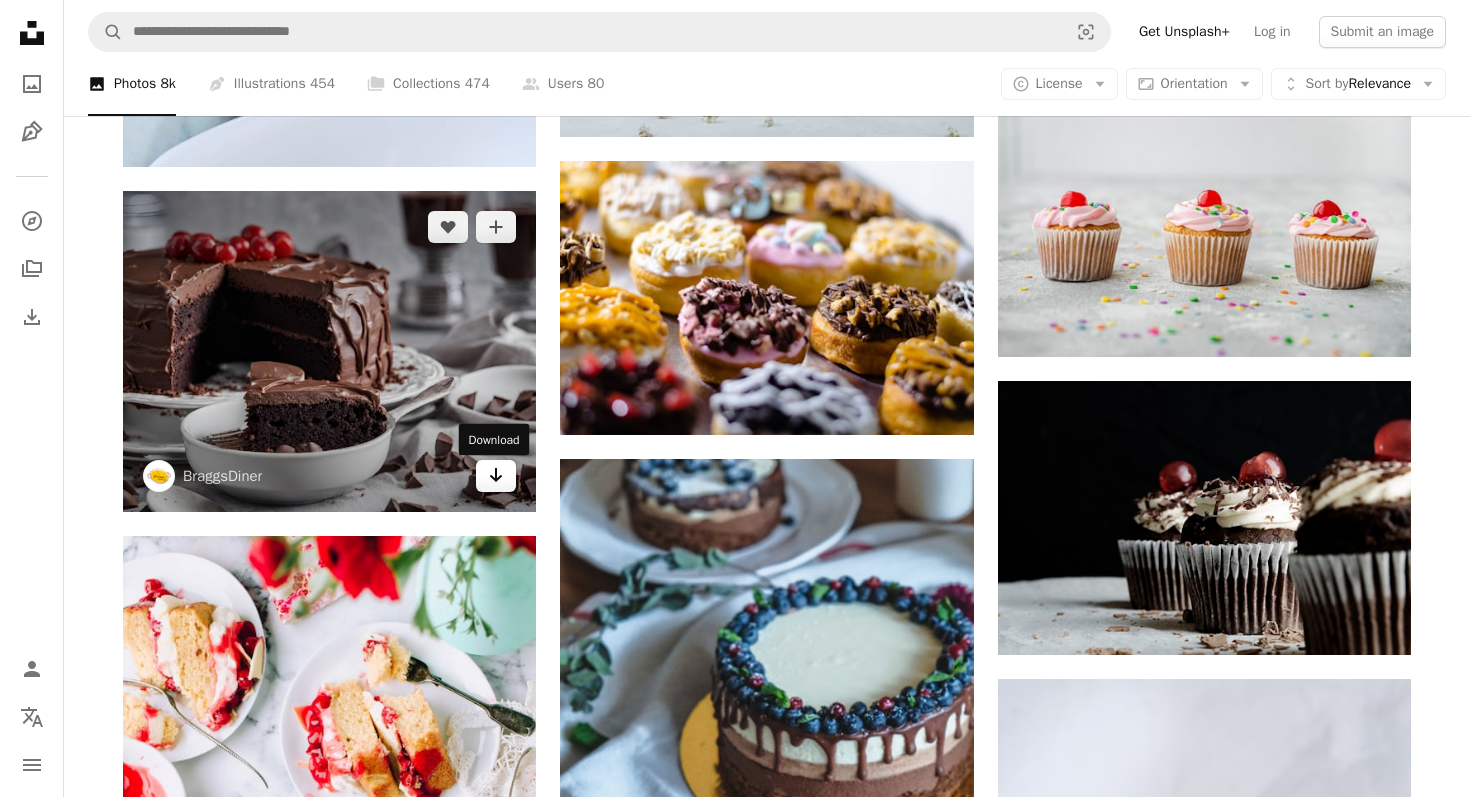 click on "Arrow pointing down" 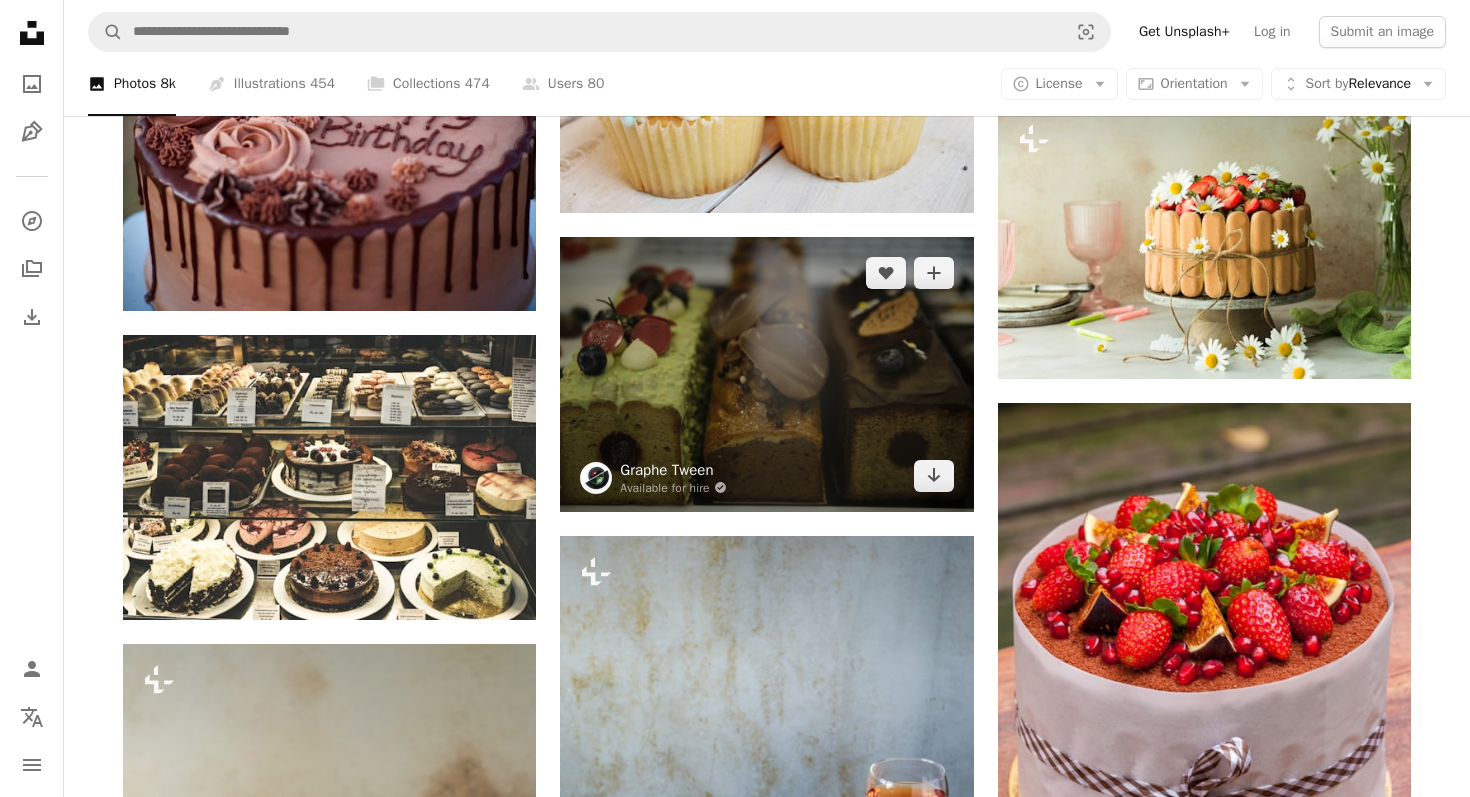 scroll, scrollTop: 30632, scrollLeft: 0, axis: vertical 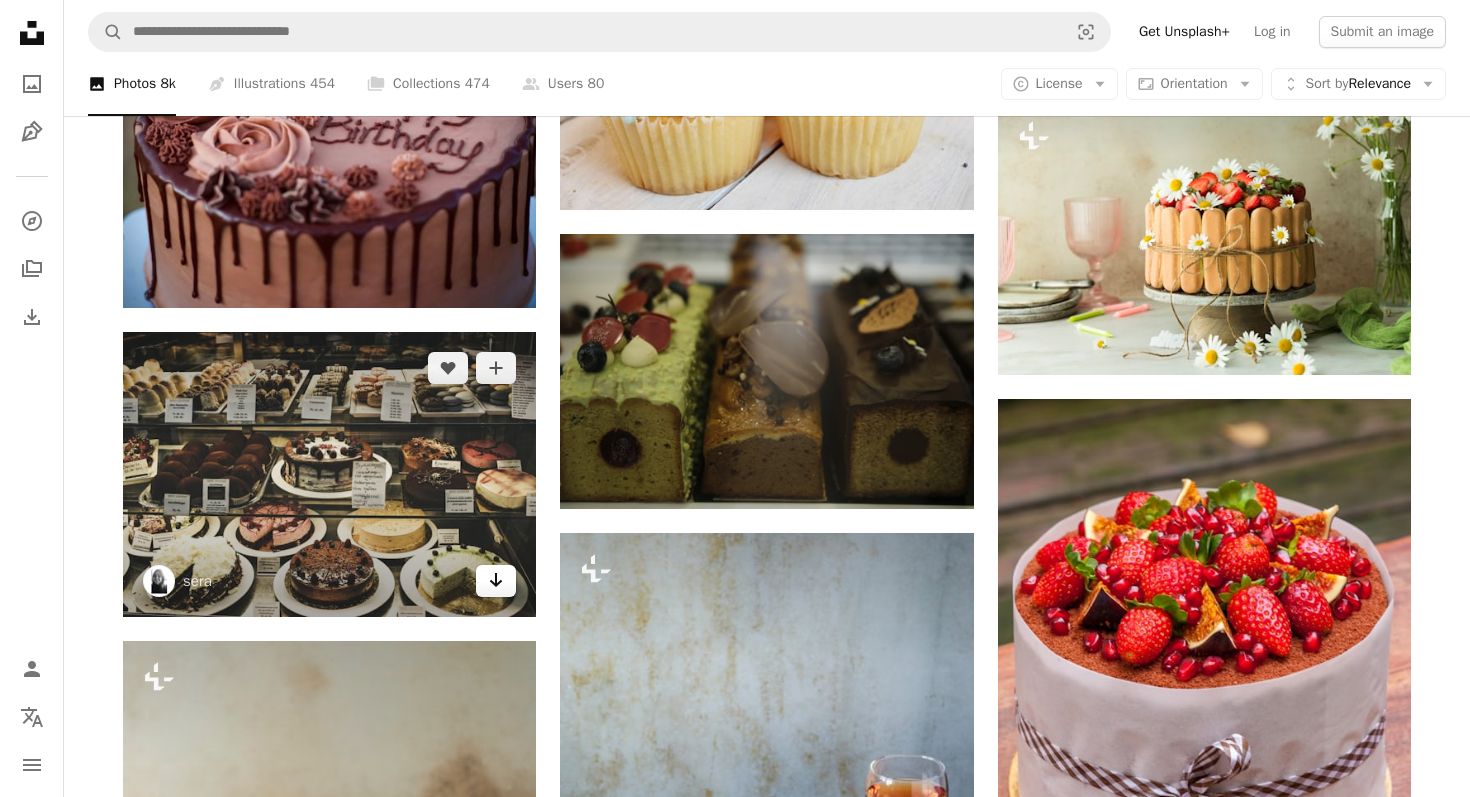 click on "Arrow pointing down" 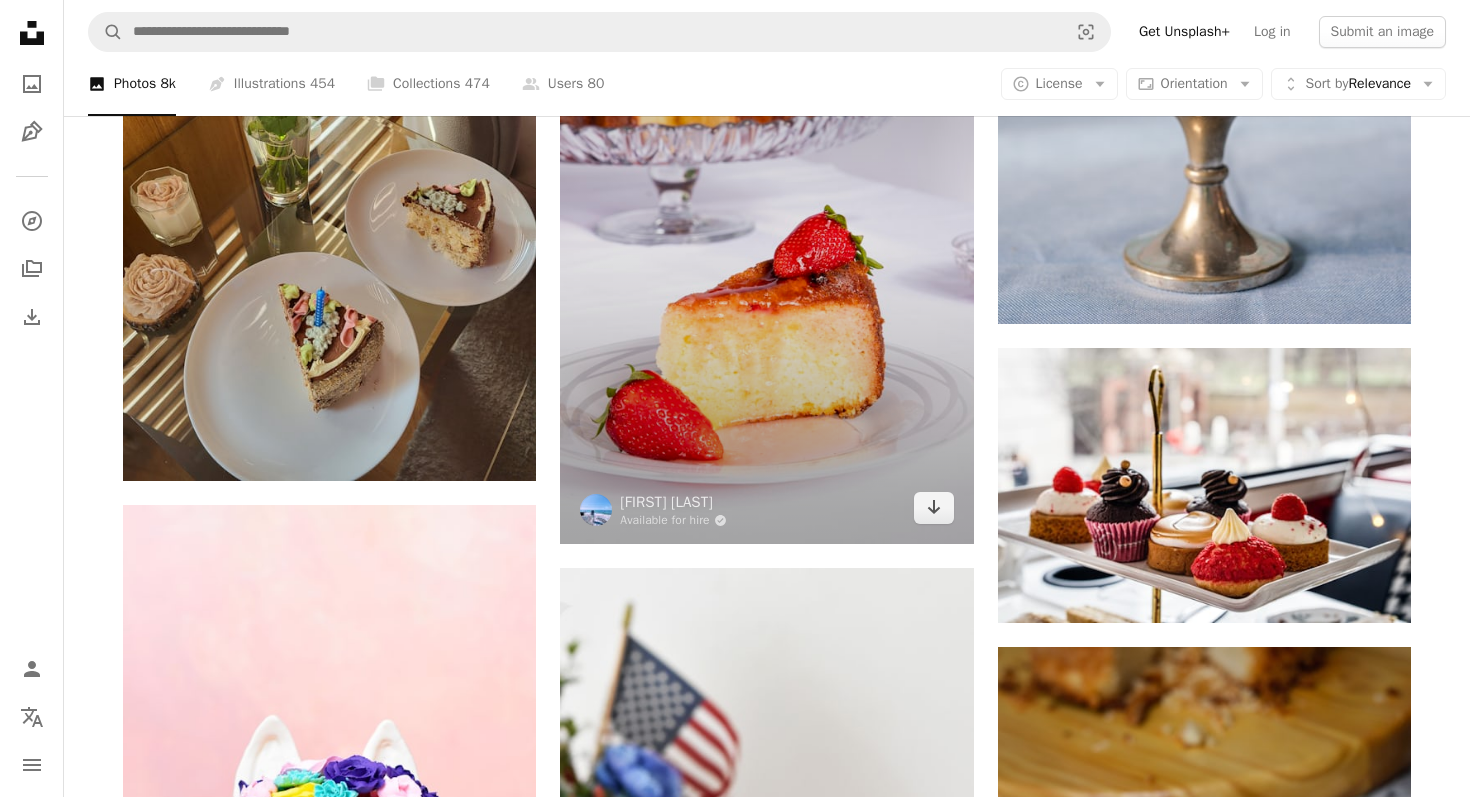 scroll, scrollTop: 32519, scrollLeft: 0, axis: vertical 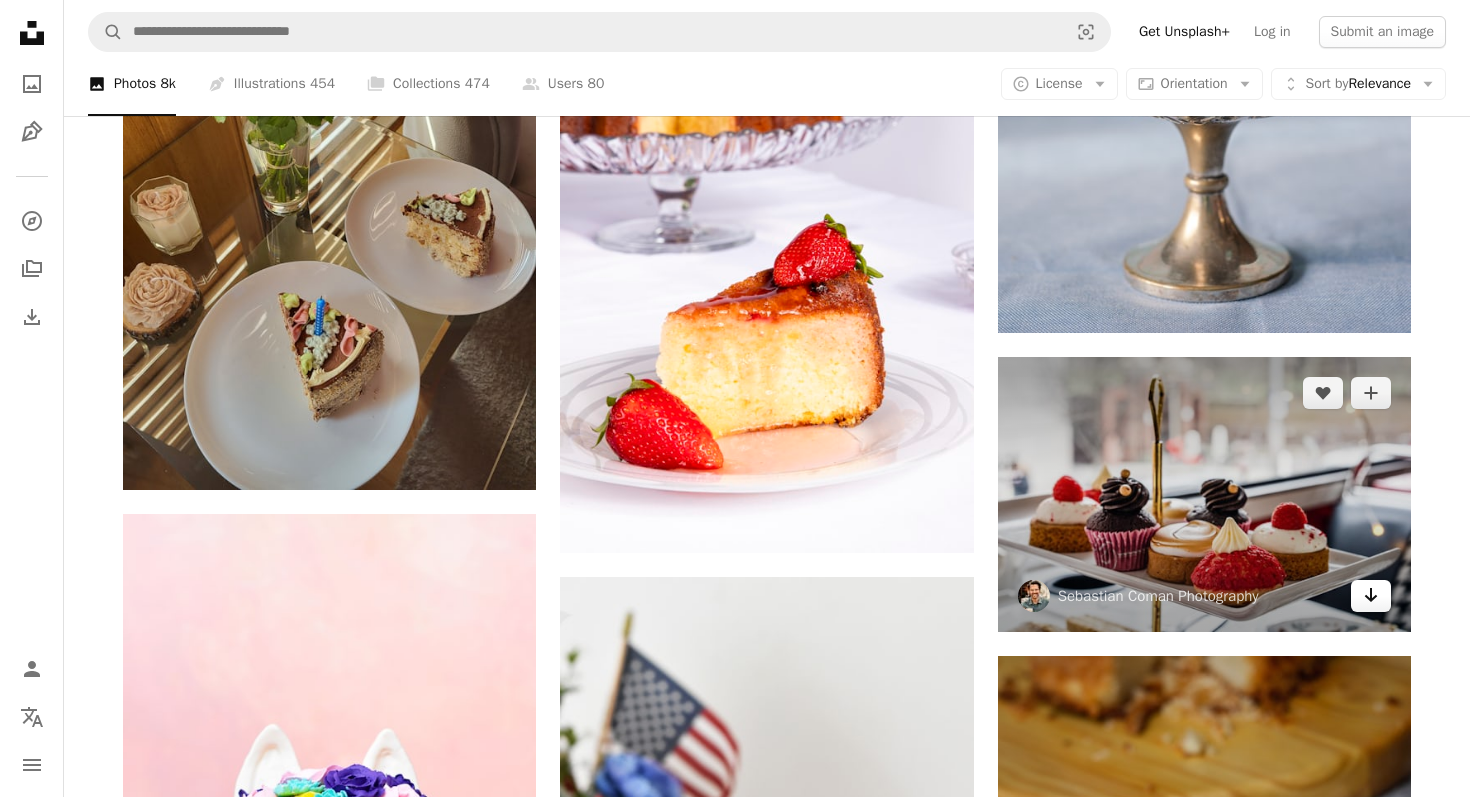 click 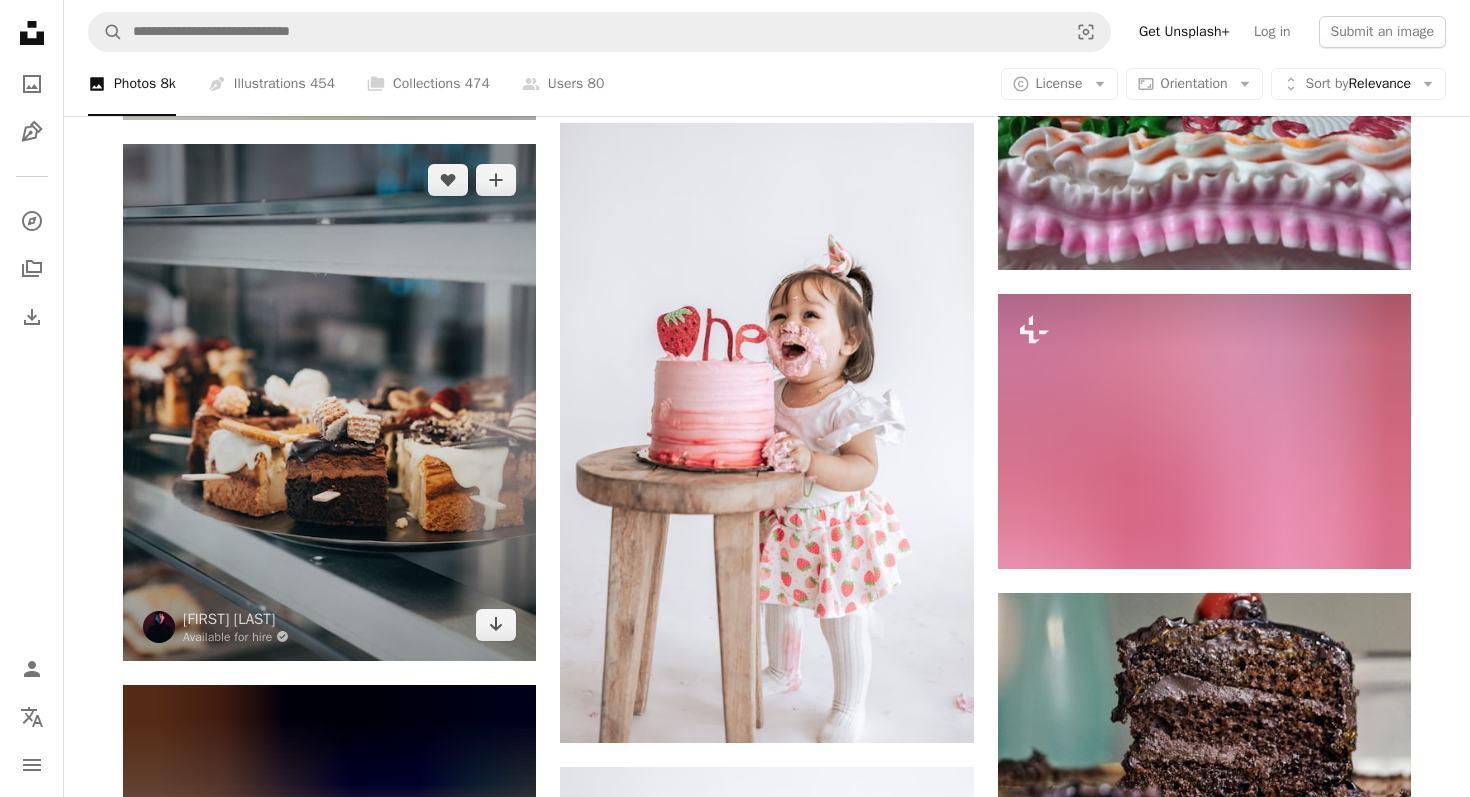 scroll, scrollTop: 50477, scrollLeft: 0, axis: vertical 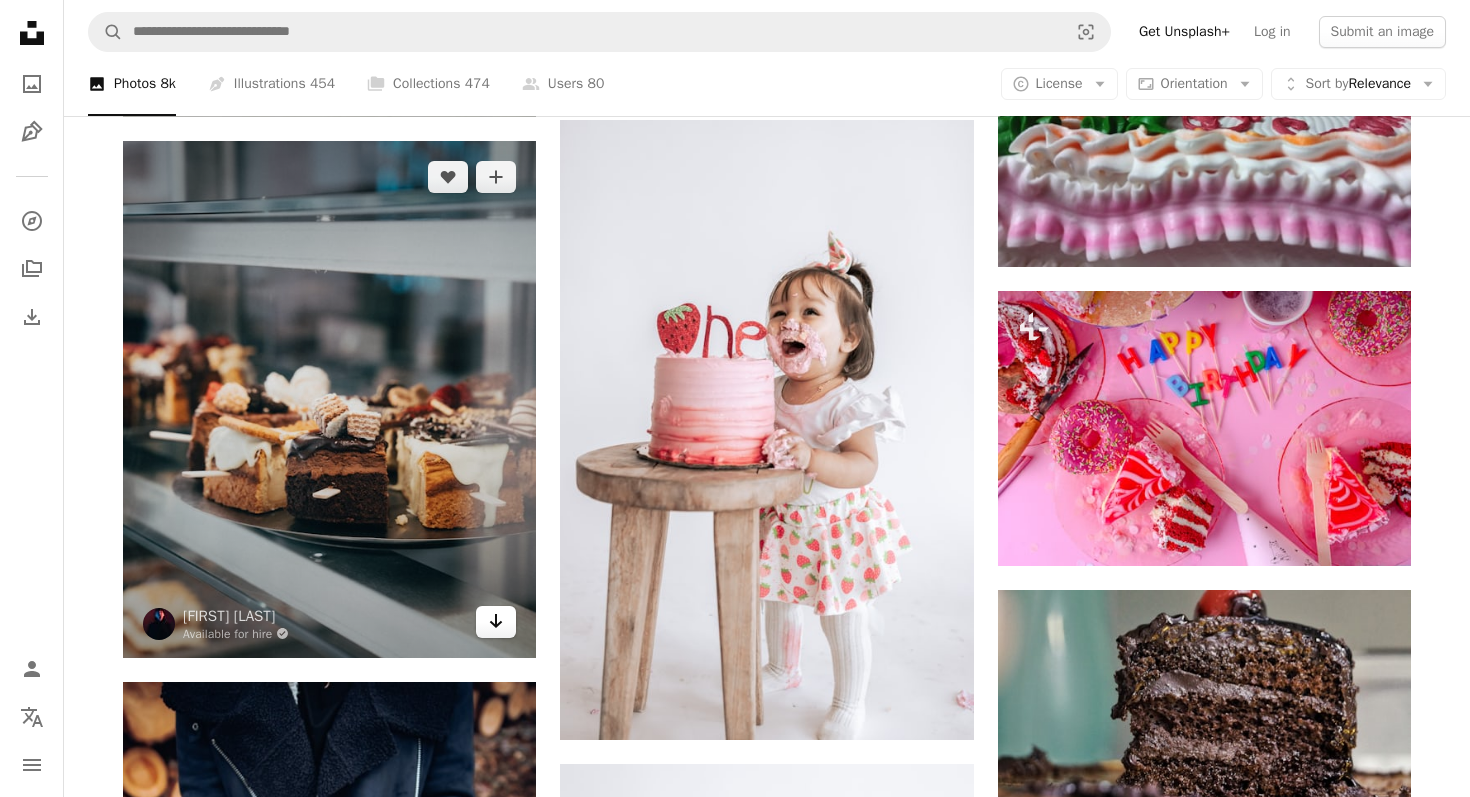 click on "Arrow pointing down" 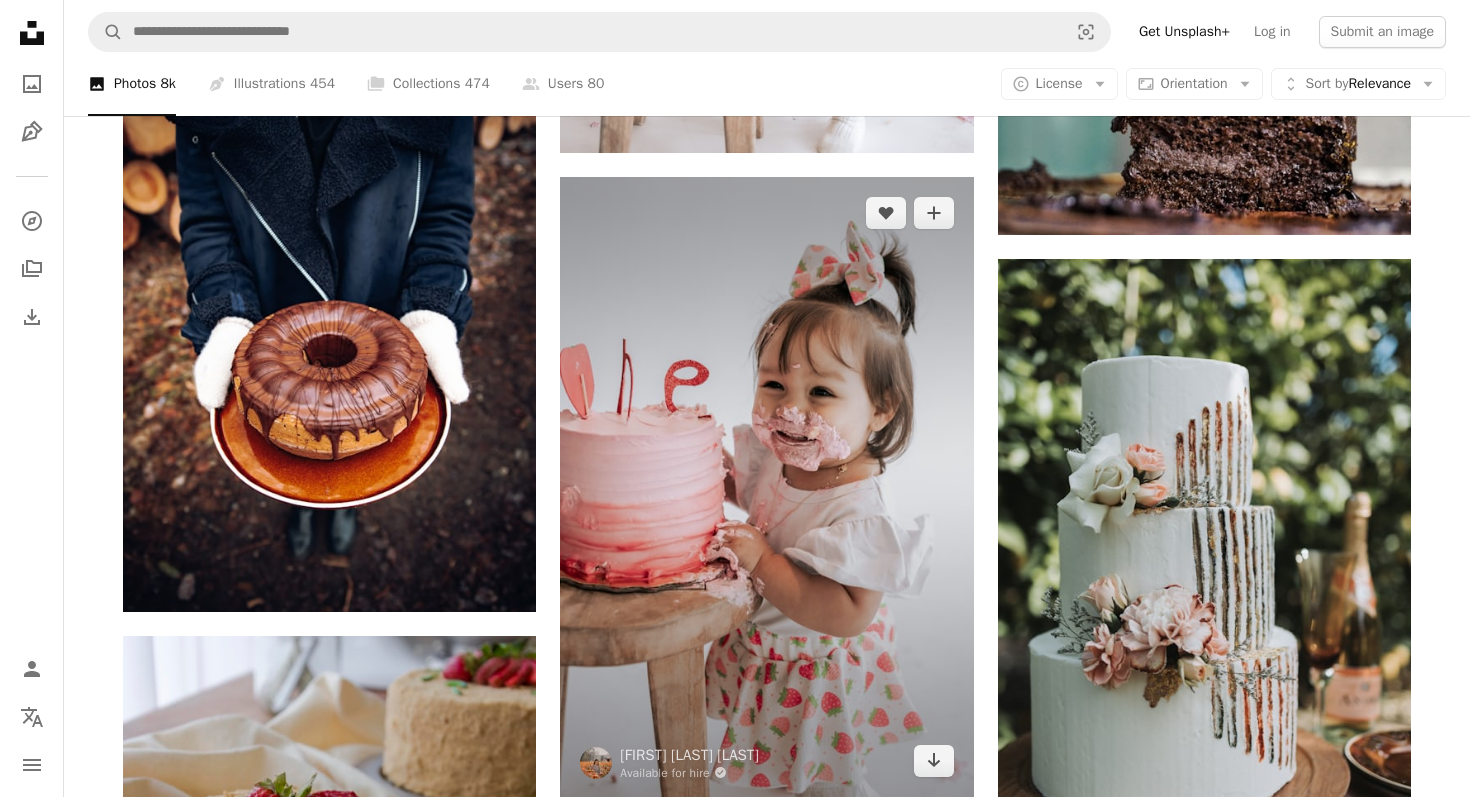 scroll, scrollTop: 51062, scrollLeft: 0, axis: vertical 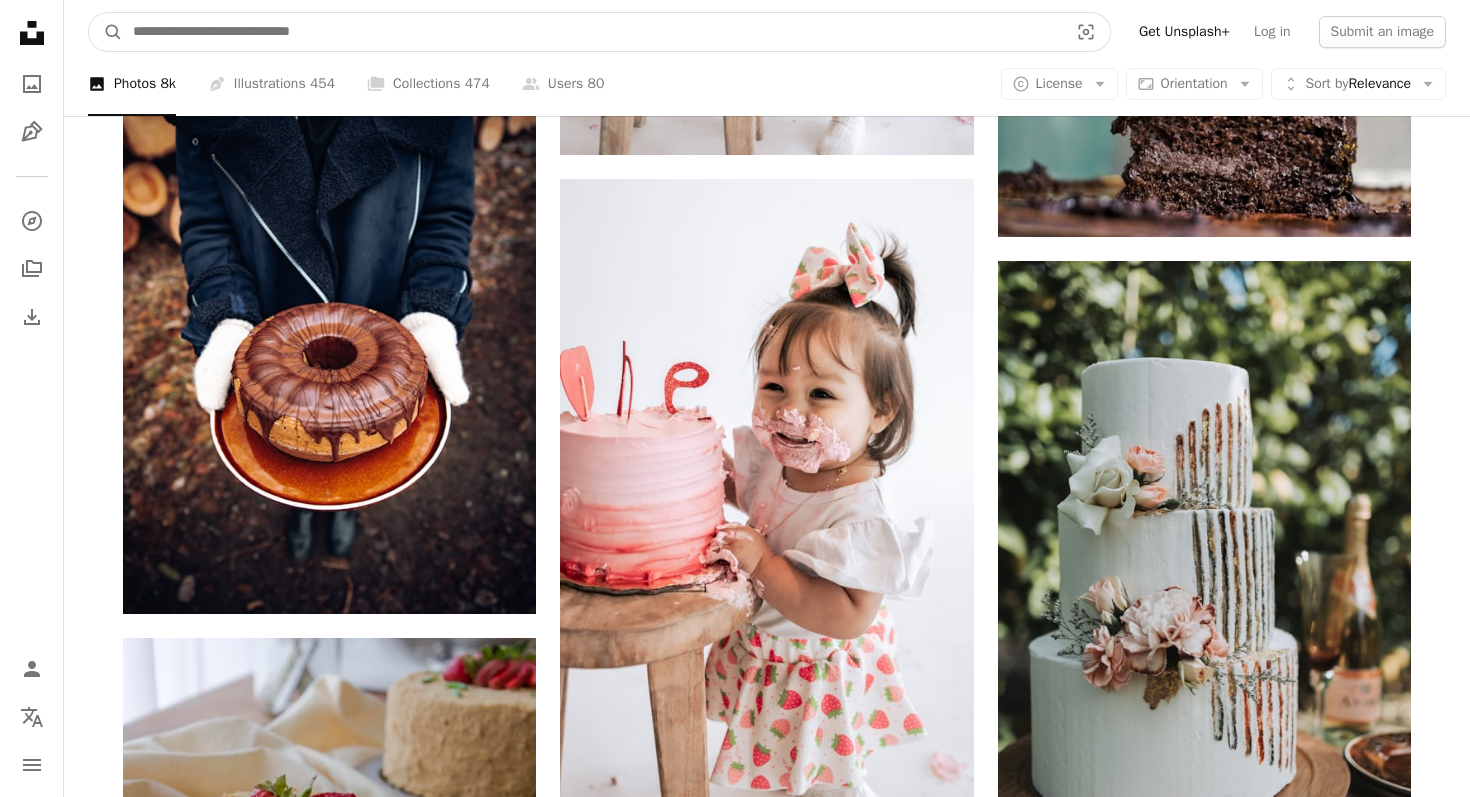 click at bounding box center [592, 32] 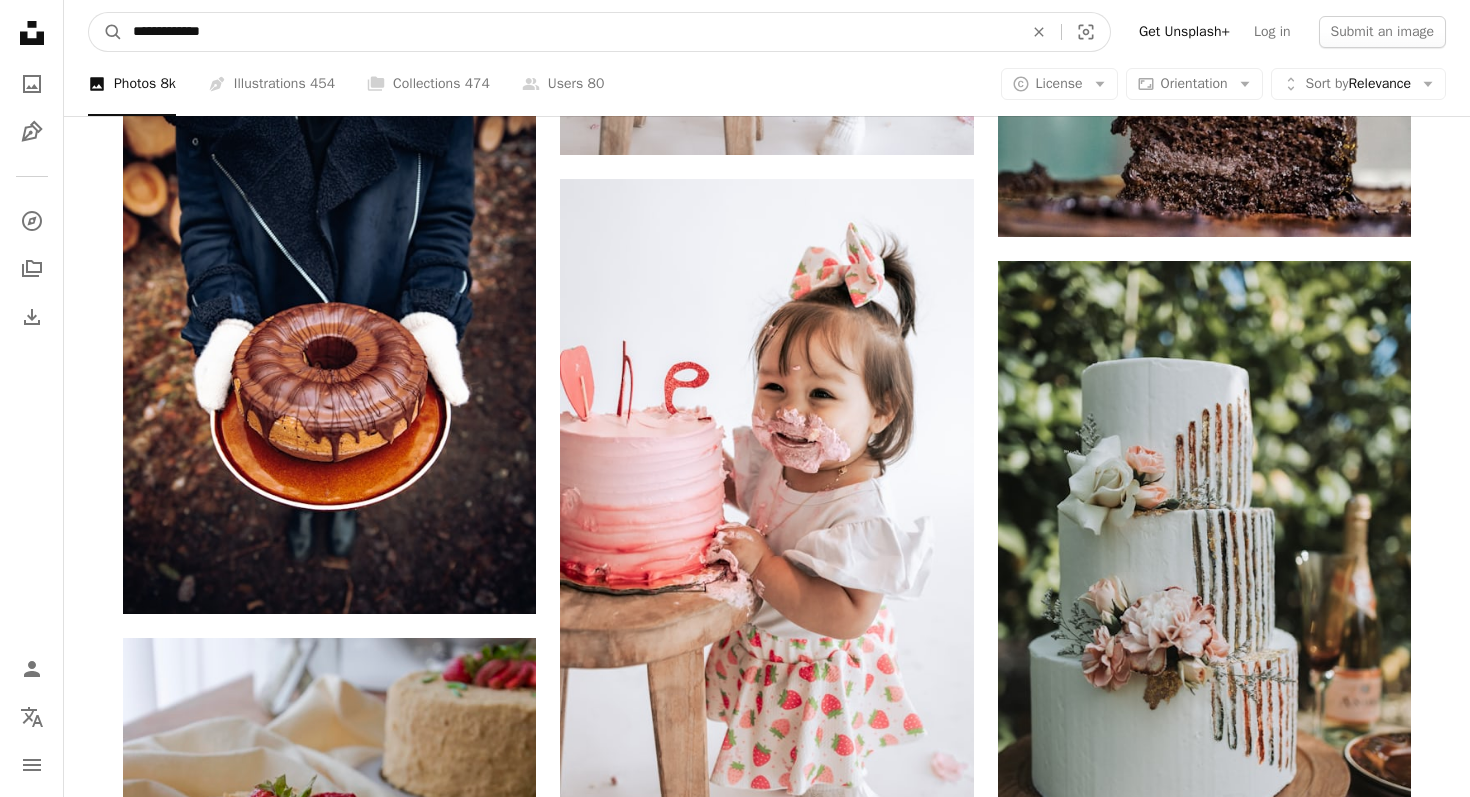 type on "**********" 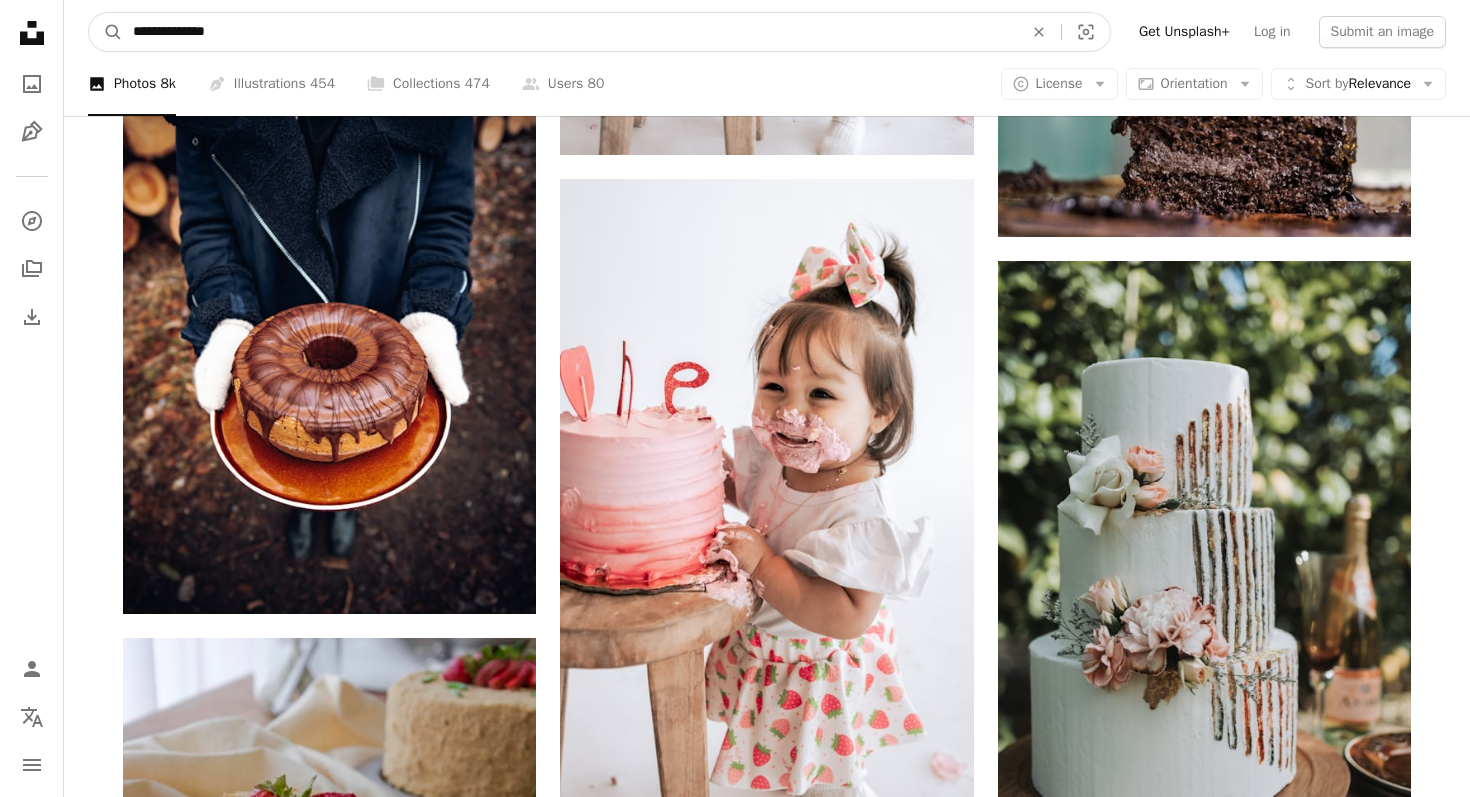 click on "A magnifying glass" at bounding box center [106, 32] 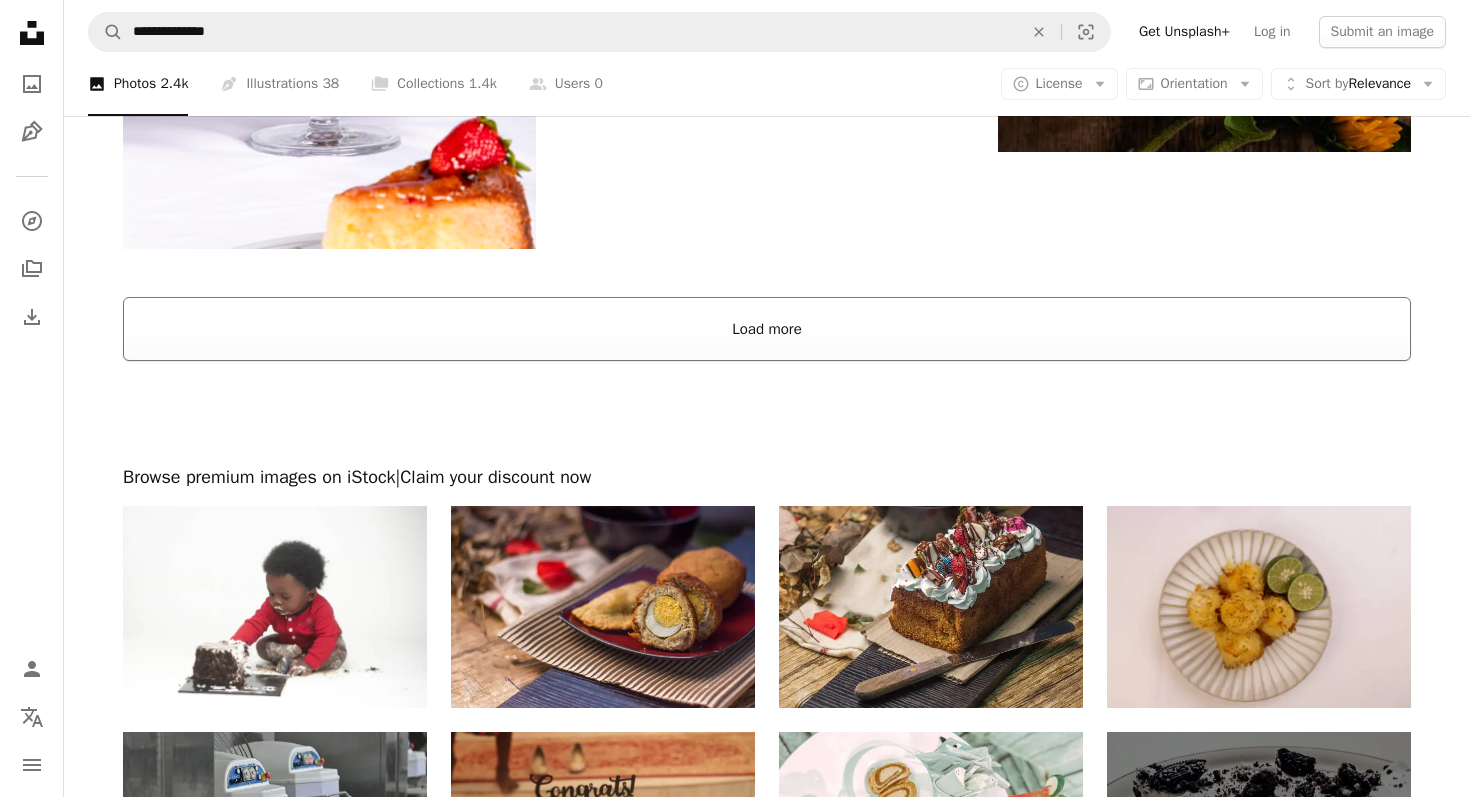 scroll, scrollTop: 4123, scrollLeft: 0, axis: vertical 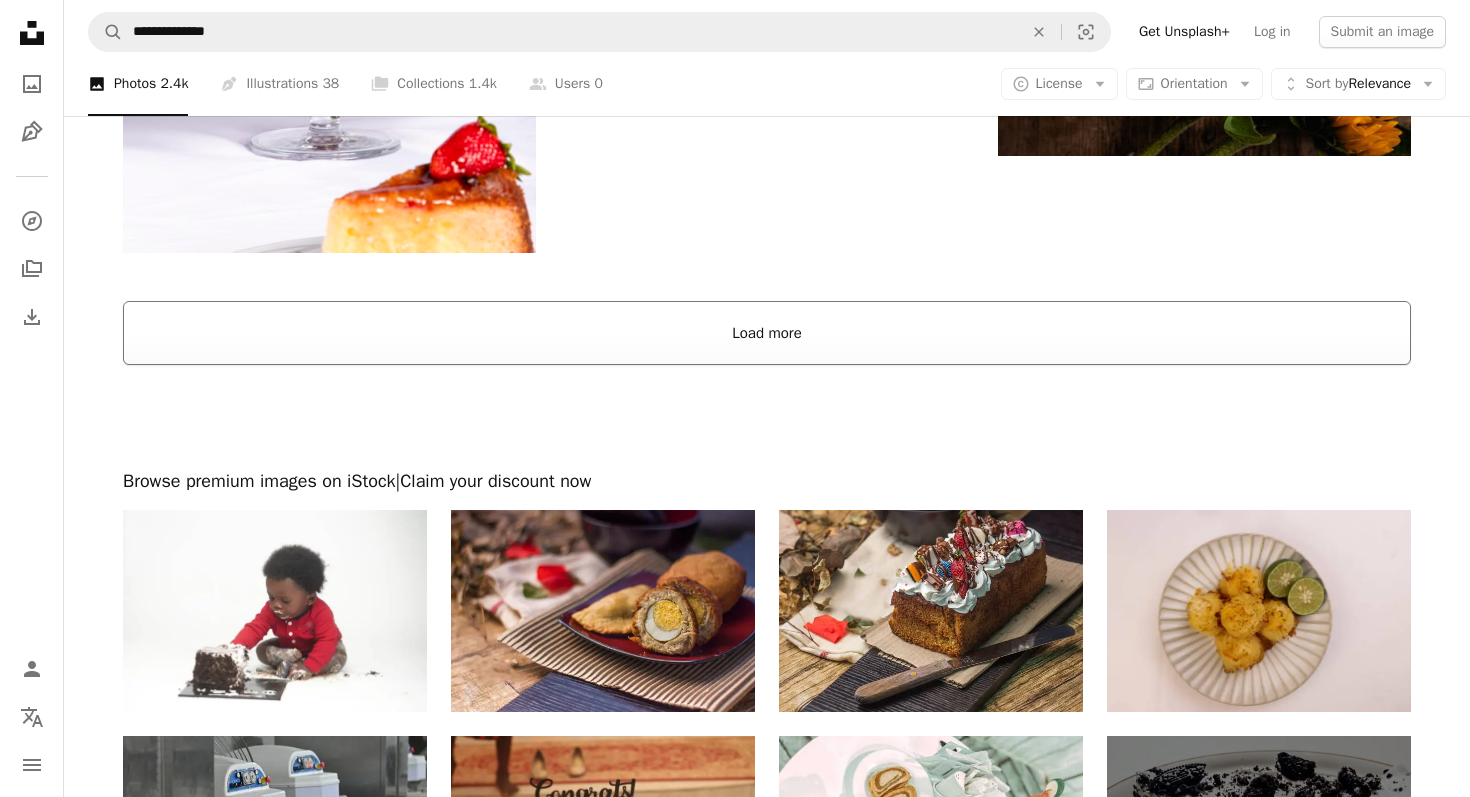 click on "Load more" at bounding box center [767, 333] 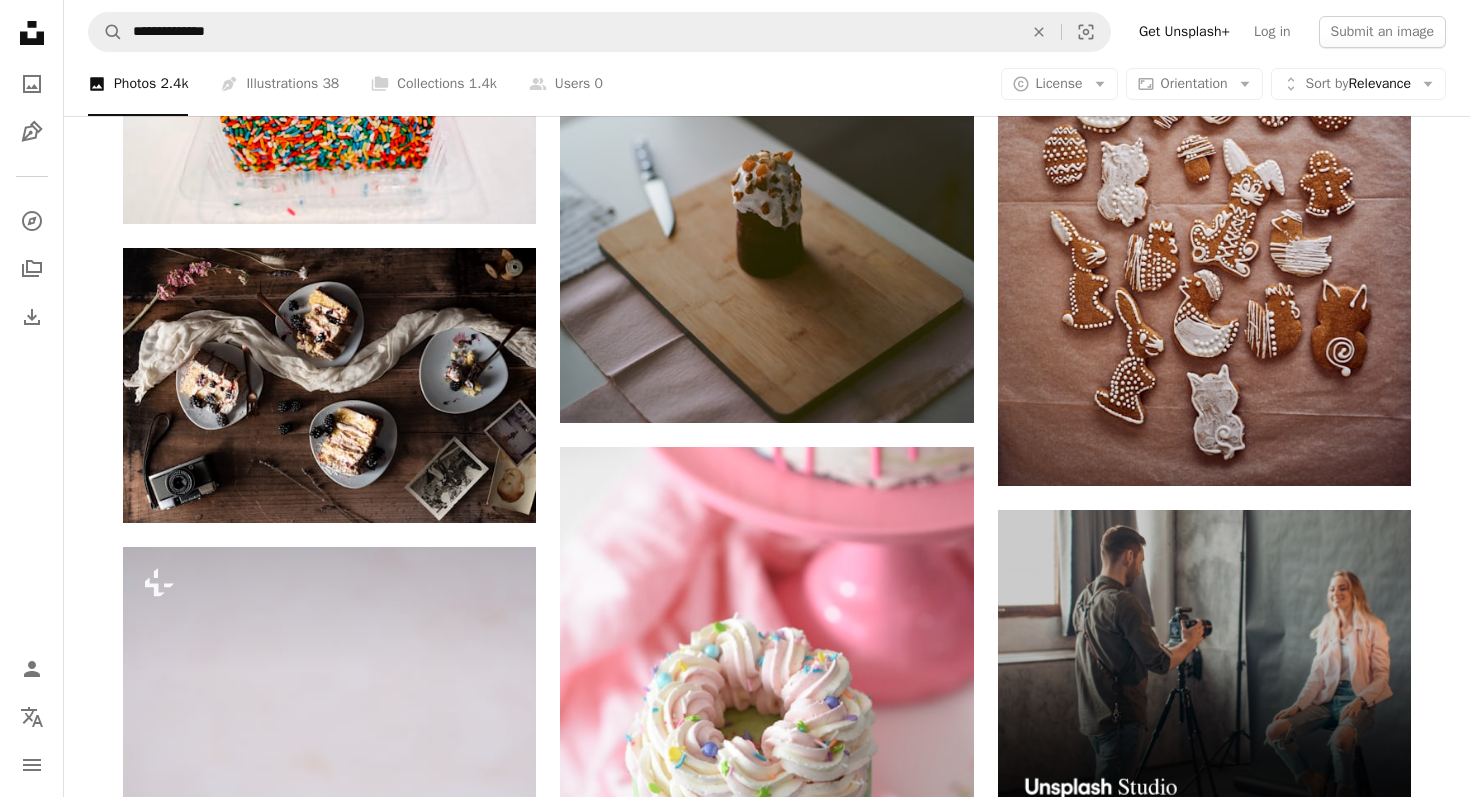 scroll, scrollTop: 11379, scrollLeft: 0, axis: vertical 